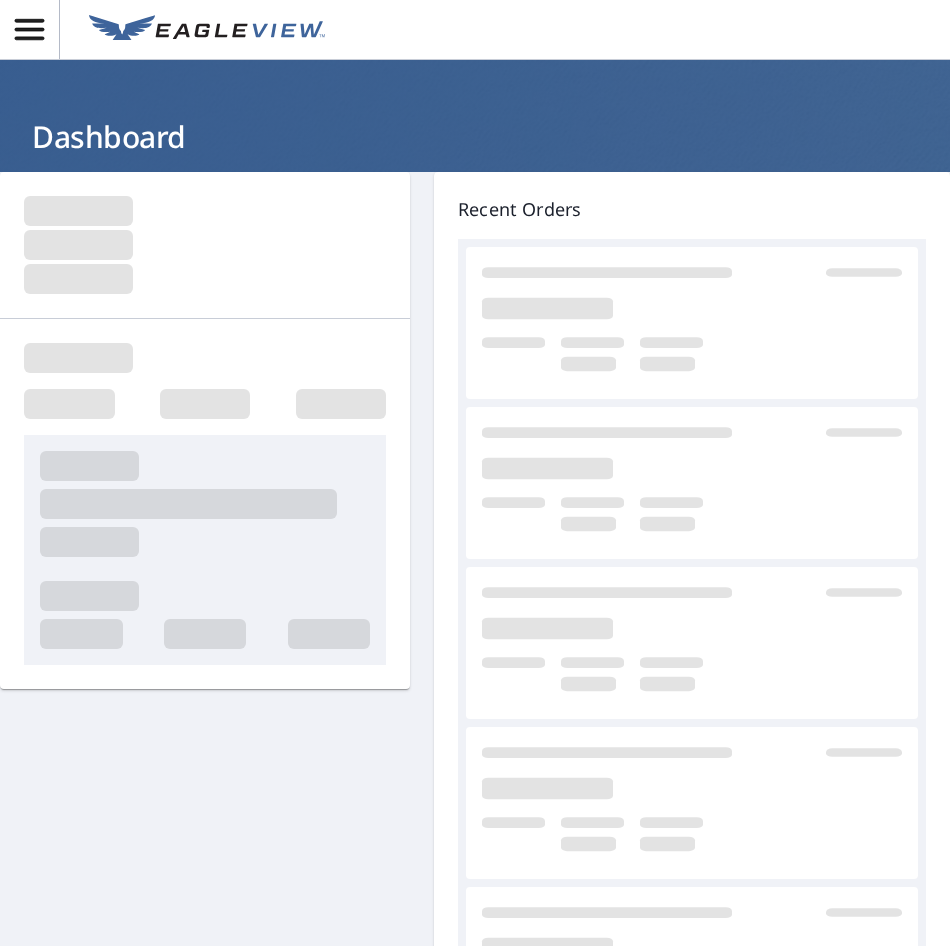 scroll, scrollTop: 0, scrollLeft: 0, axis: both 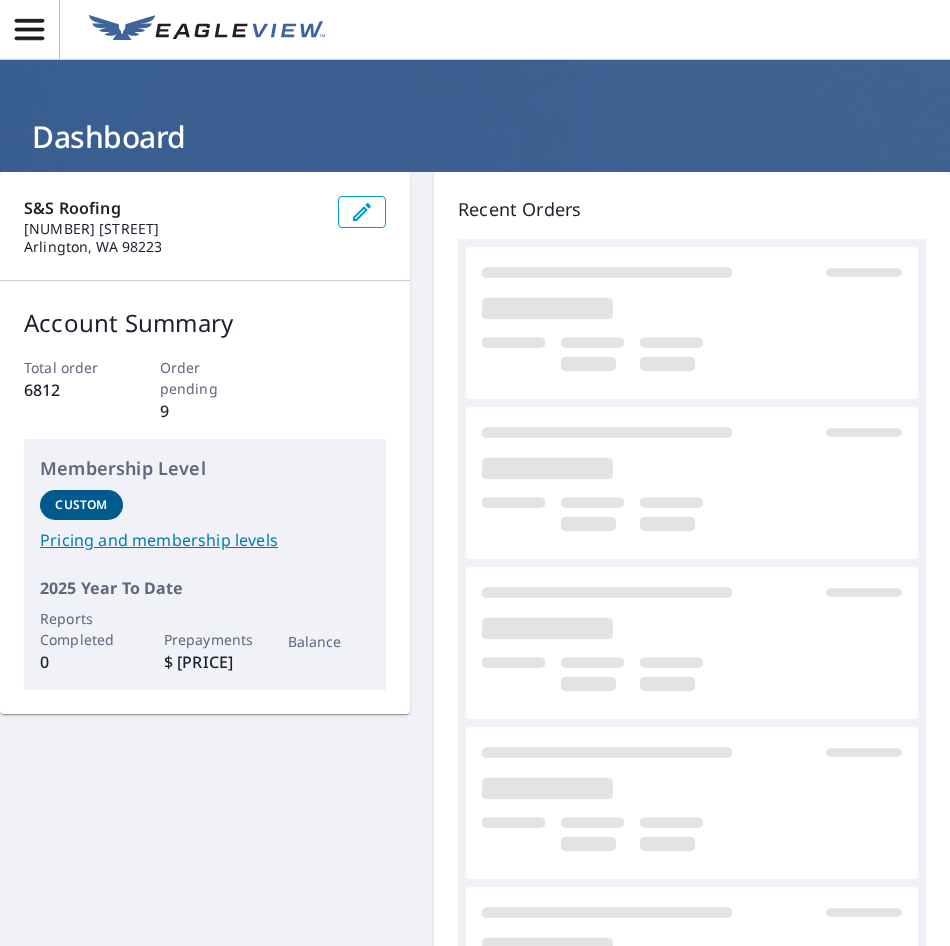 click on "Recent Orders" at bounding box center [692, 209] 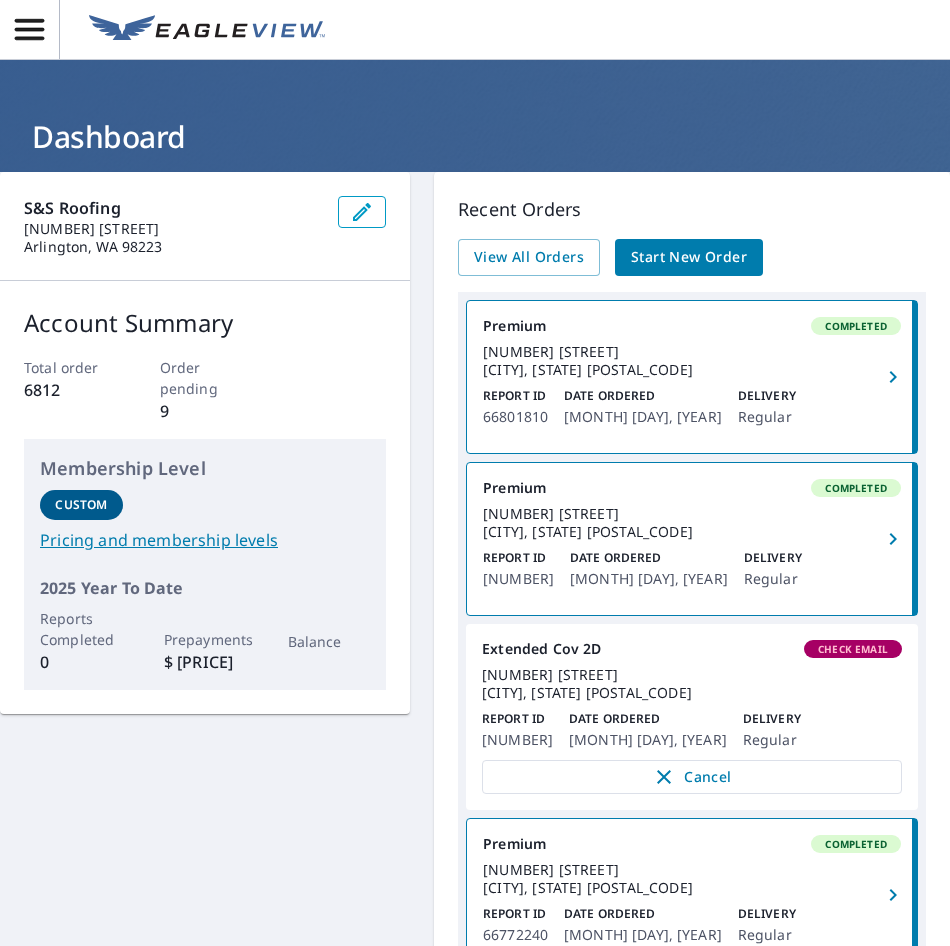 click on "Start New Order" at bounding box center (689, 257) 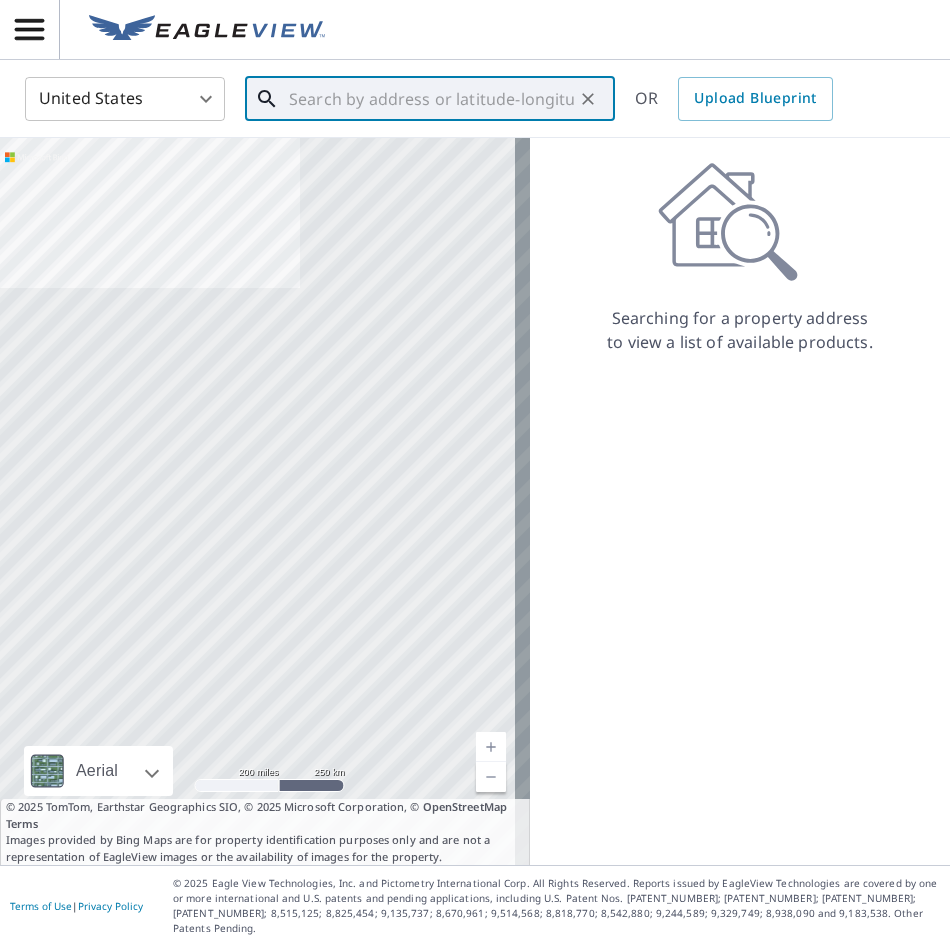 click at bounding box center (431, 99) 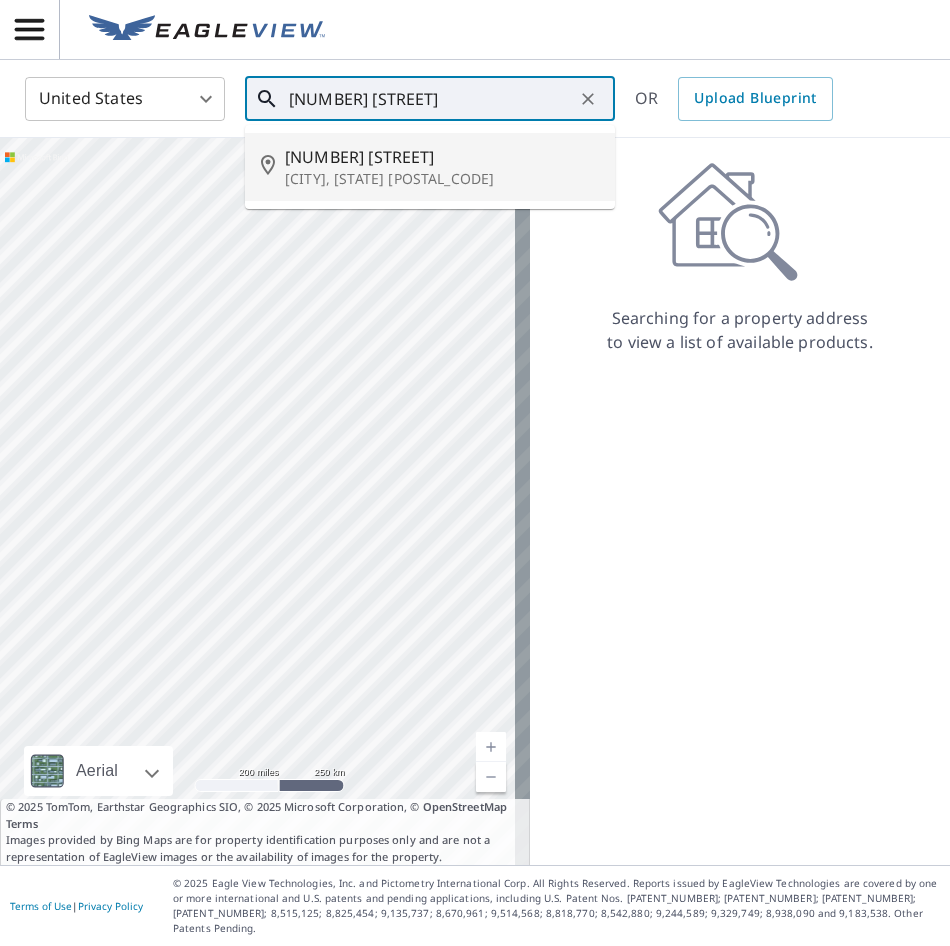 click on "[NUMBER] [STREET] [CITY], [STATE] [POSTAL_CODE]" at bounding box center [430, 167] 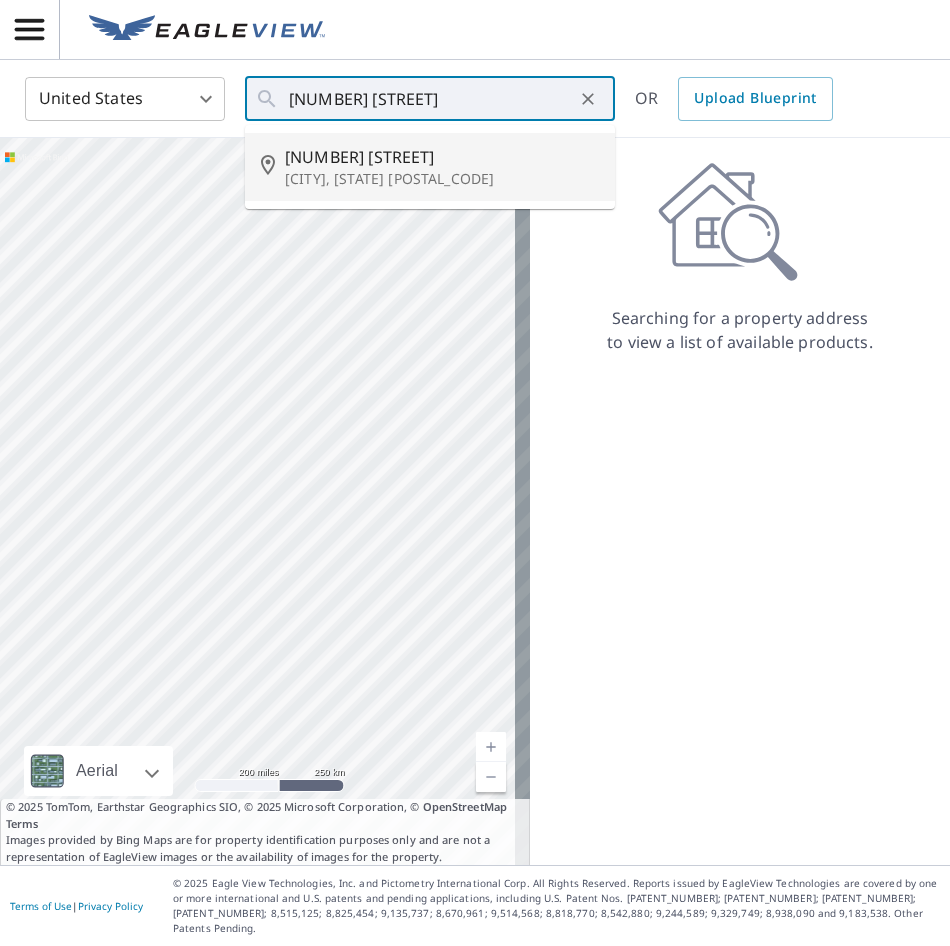 type on "[NUMBER] [STREET] [CITY], [STATE] [POSTAL_CODE]" 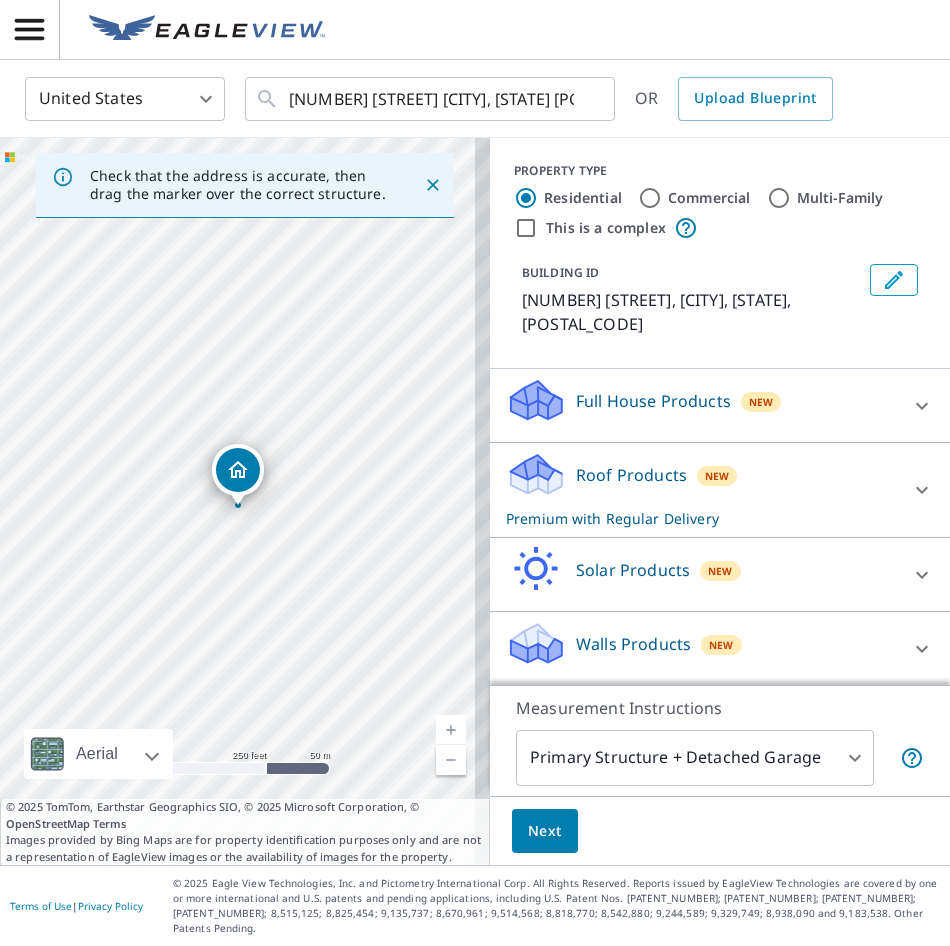 click 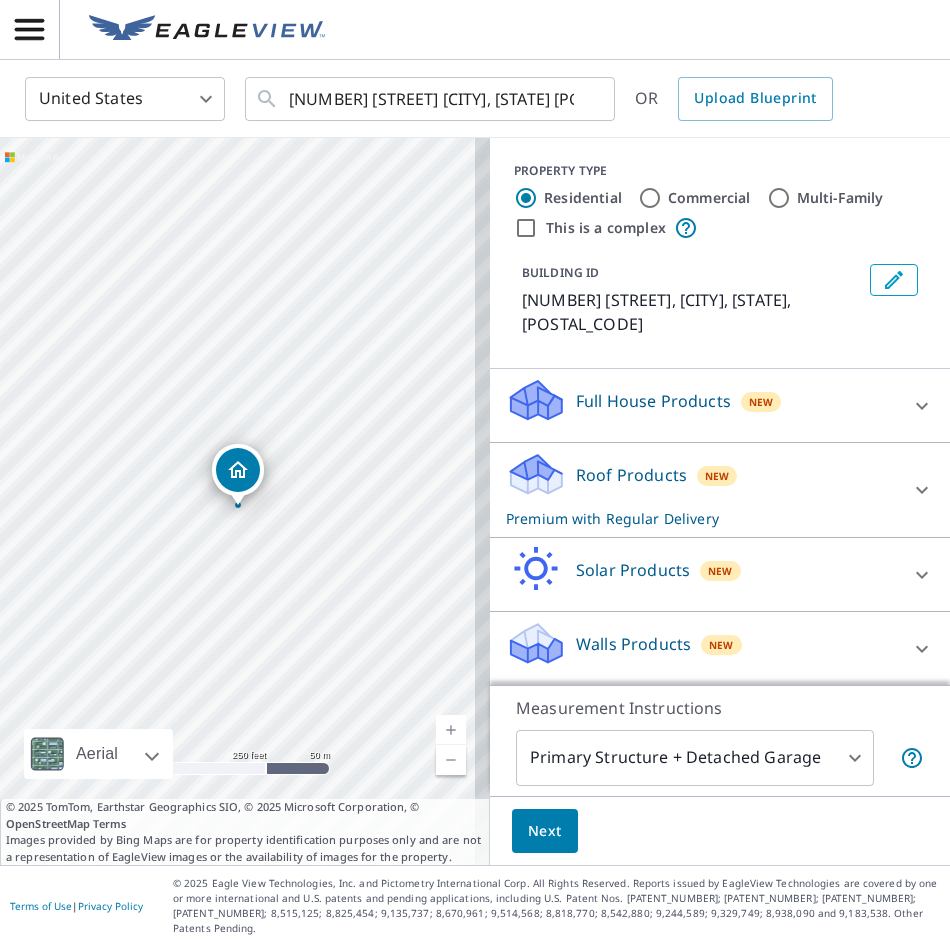 click on "Measurement Instructions Primary Structure + Detached Garage 1 ​" at bounding box center (720, 740) 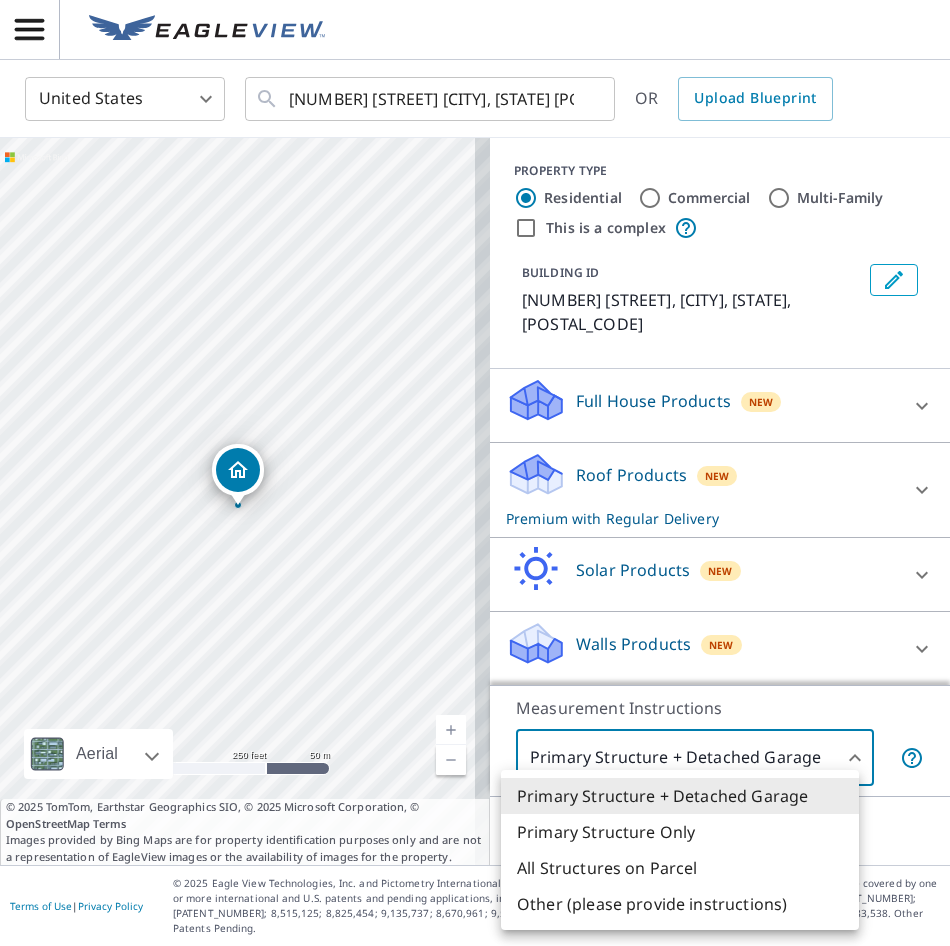 click on "SD SD
United States US ​ [NUMBER] [STREET] [CITY], [STATE] [POSTAL_CODE] ​ OR Upload Blueprint [NUMBER] [STREET] [CITY], [STATE] [POSTAL_CODE] Aerial Road A standard road map Aerial A detailed look from above Labels Labels 250 feet 50 m © 2025 TomTom, © Vexcel Imaging, © 2025 Microsoft Corporation,  © OpenStreetMap Terms © 2025 TomTom, Earthstar Geographics SIO, © 2025 Microsoft Corporation, ©   OpenStreetMap   Terms Images provided by Bing Maps are for property identification purposes only and are not a representation of EagleView images or the availability of images for the property. PROPERTY TYPE Residential Commercial Multi-Family This is a complex BUILDING ID [NUMBER] [STREET], [CITY], [STATE], [POSTAL_CODE] Full House Products New Full House™ Roof Products New Premium with Regular Delivery Premium Delivery Regular 8 ​ QuickSquares™ Gutter Bid Perfect™ Solar Products New Inform Essentials+ Inform Advanced TrueDesign for Sales TrueDesign for Planning Walls Products New Walls, Windows & Doors Walls" at bounding box center [475, 473] 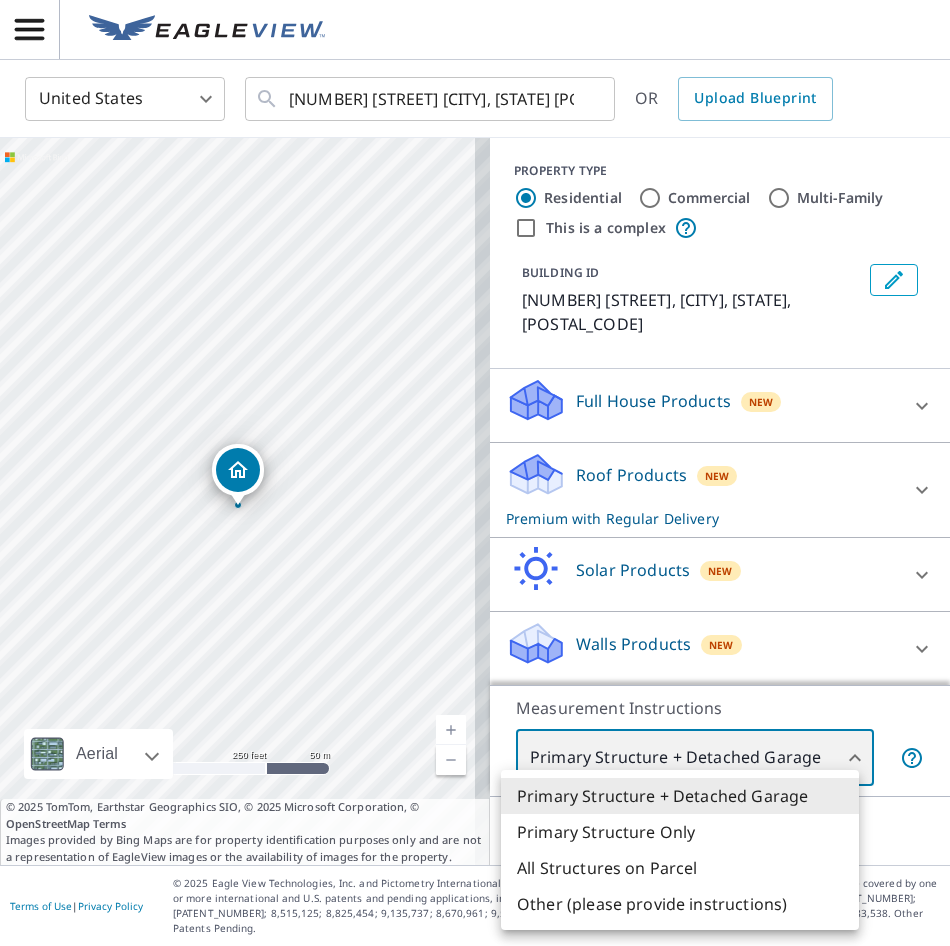 type on "2" 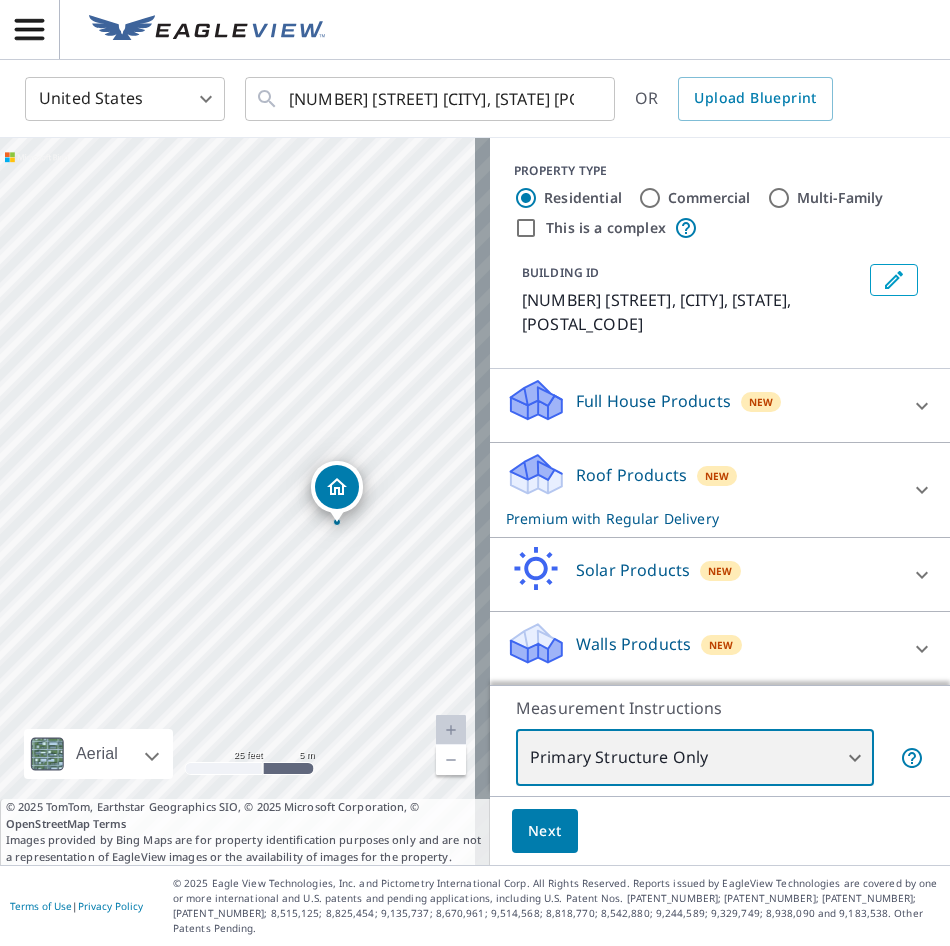 drag, startPoint x: 146, startPoint y: 519, endPoint x: 236, endPoint y: 550, distance: 95.189285 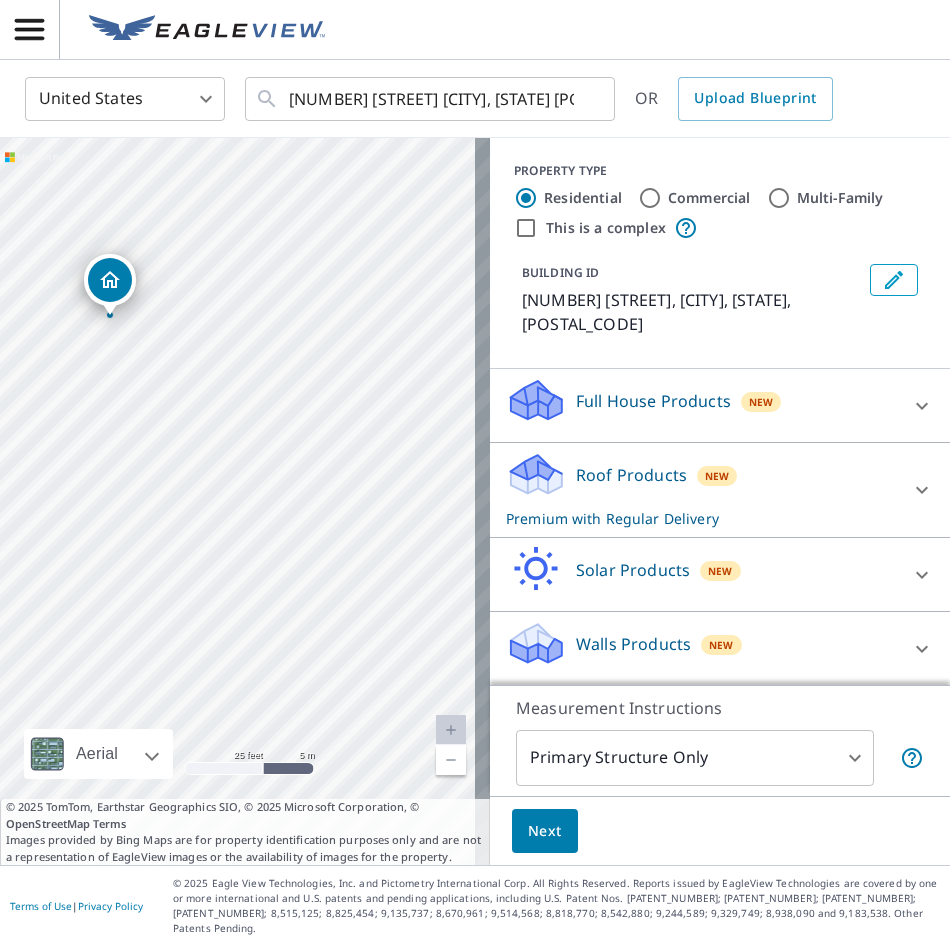 drag, startPoint x: 332, startPoint y: 493, endPoint x: 105, endPoint y: 286, distance: 307.21002 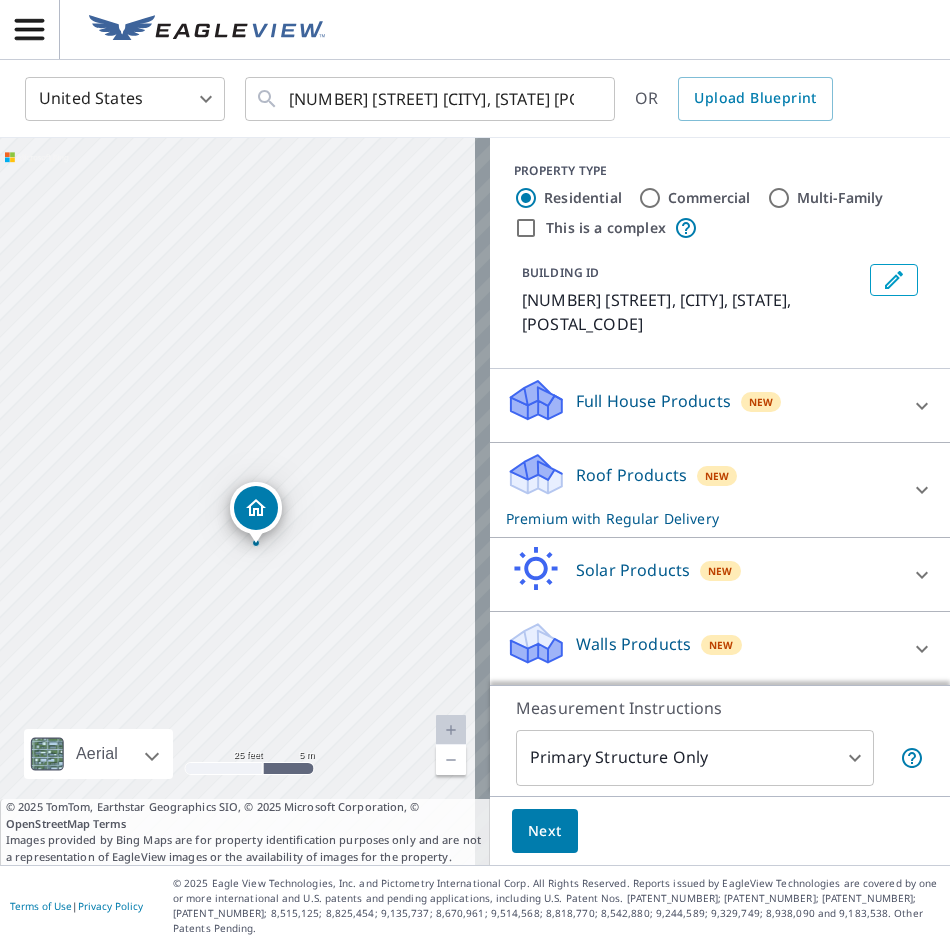 click on "[NUMBER] [STREET] [CITY], [STATE] [POSTAL_CODE]" at bounding box center [245, 501] 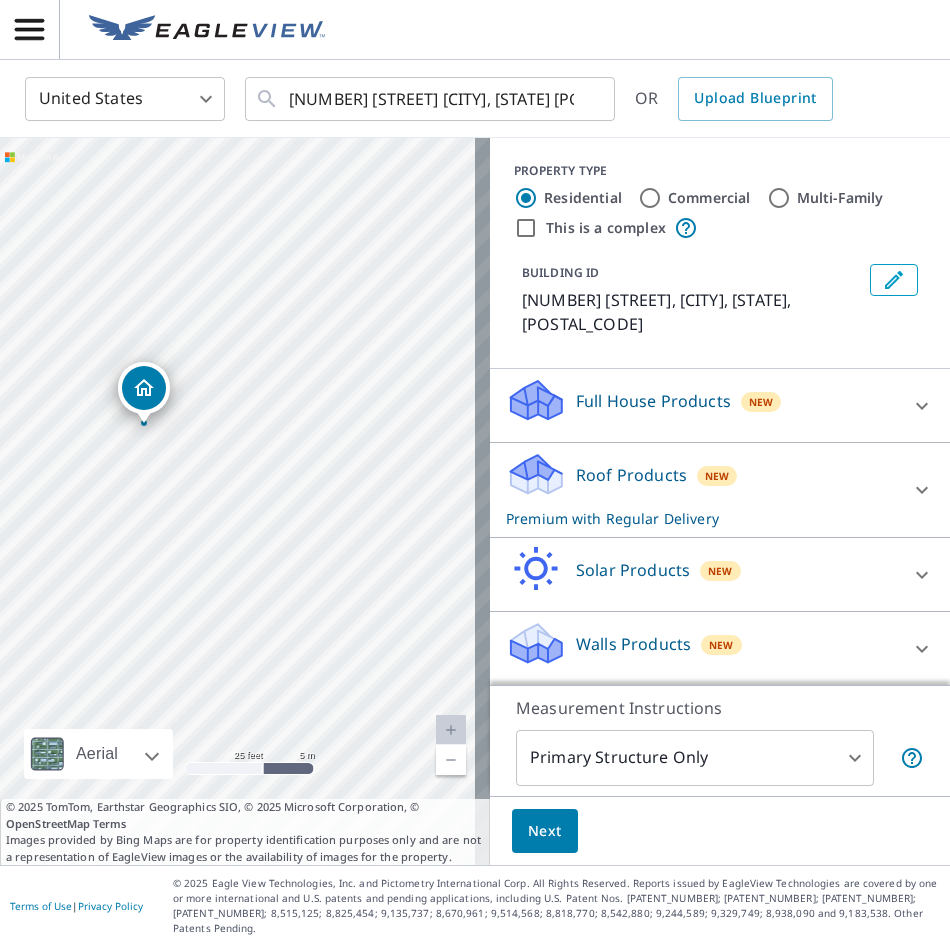 drag, startPoint x: 296, startPoint y: 551, endPoint x: 176, endPoint y: 461, distance: 150 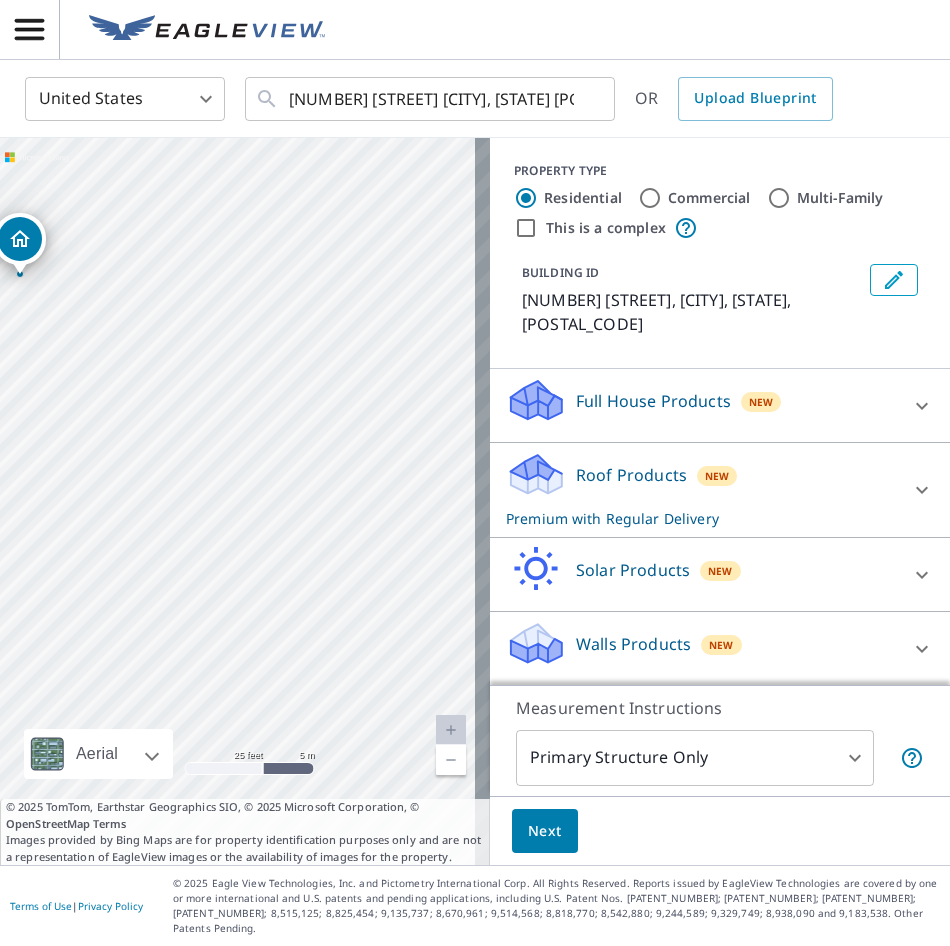 drag, startPoint x: 297, startPoint y: 484, endPoint x: 223, endPoint y: 364, distance: 140.98227 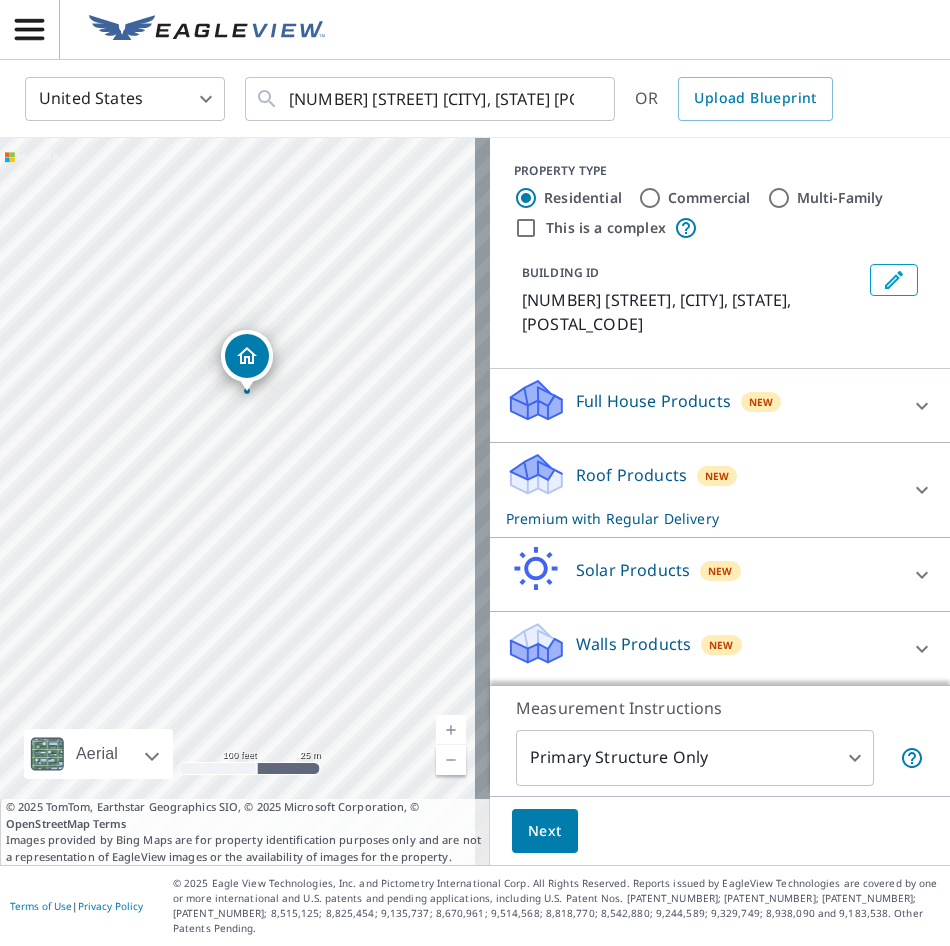 drag, startPoint x: 219, startPoint y: 402, endPoint x: 259, endPoint y: 422, distance: 44.72136 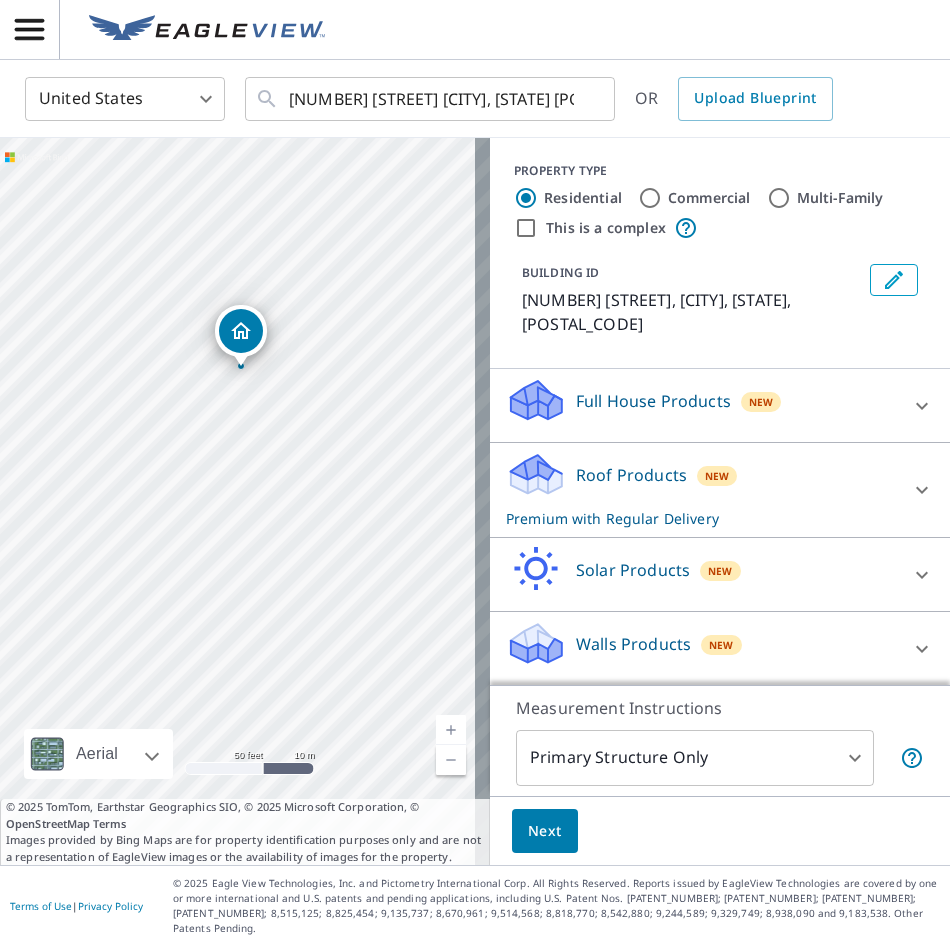 click on "Next" at bounding box center [545, 831] 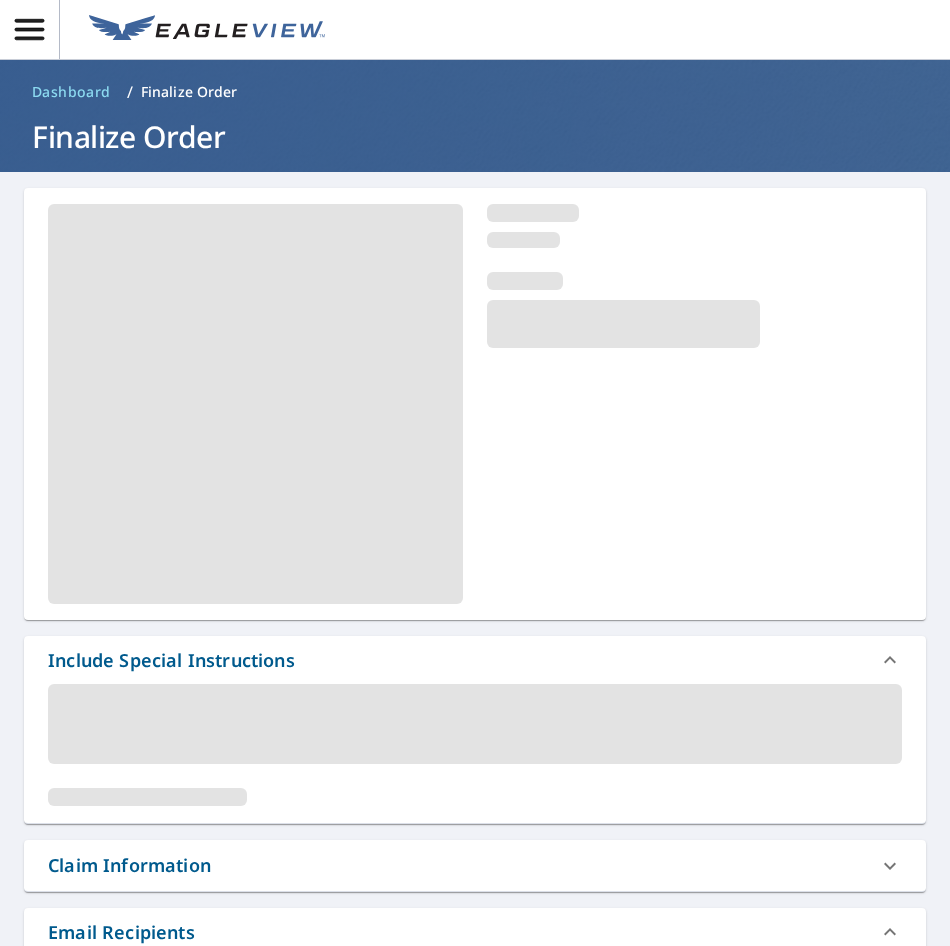 click at bounding box center (475, 724) 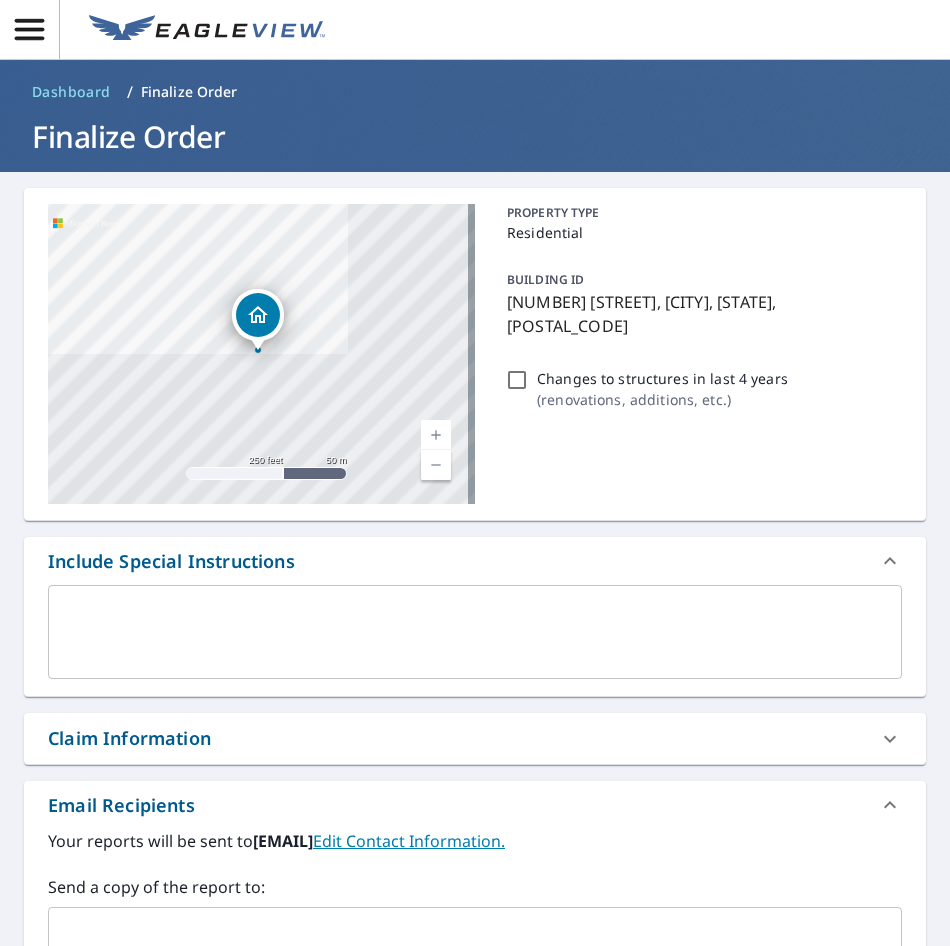 click at bounding box center [475, 632] 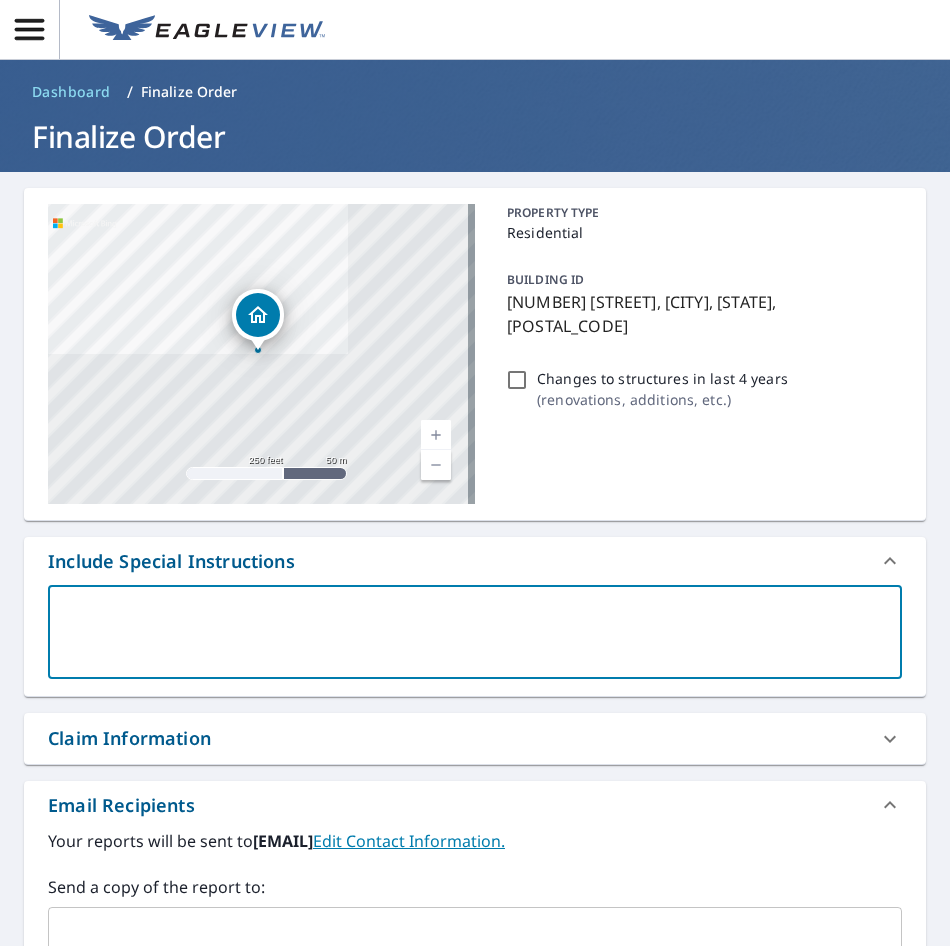 type on "S" 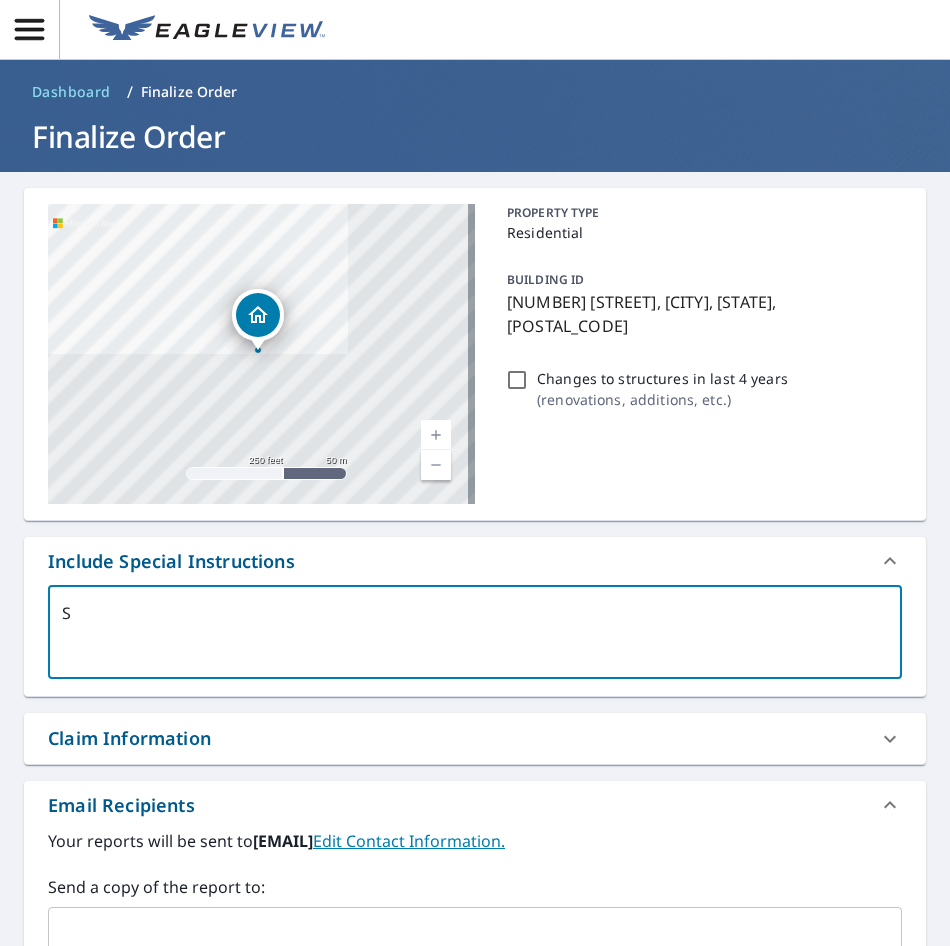 type on "St" 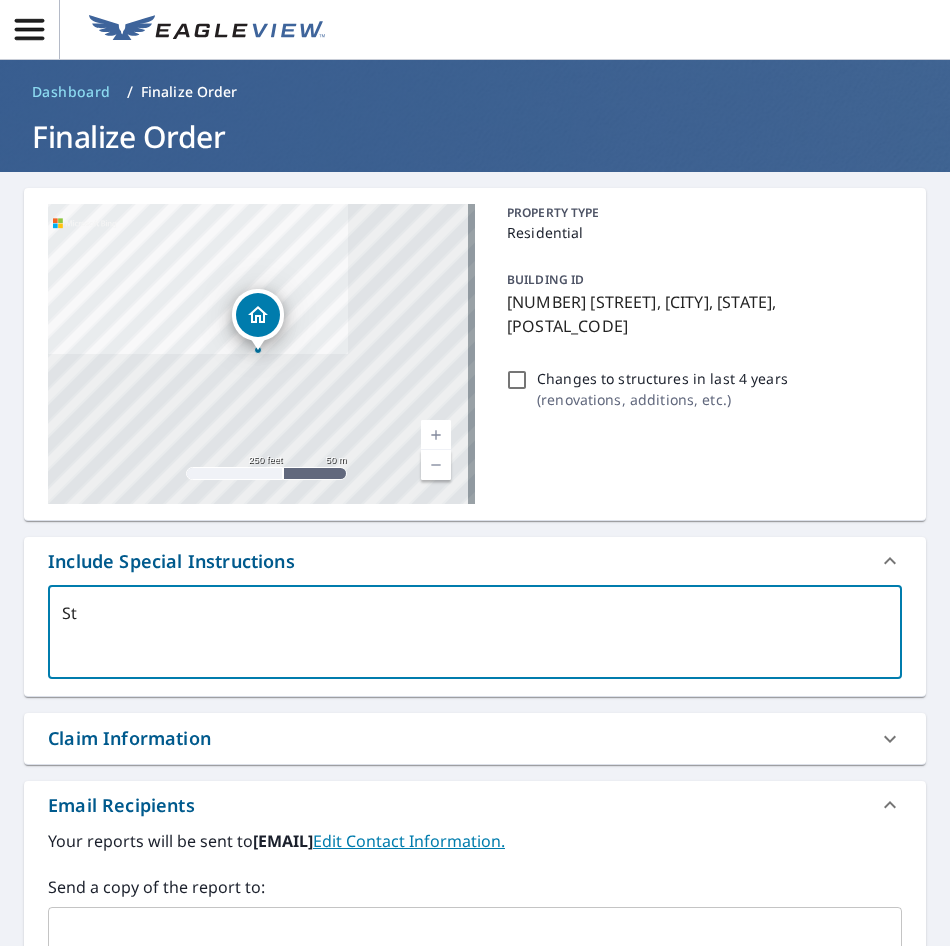 type on "Str" 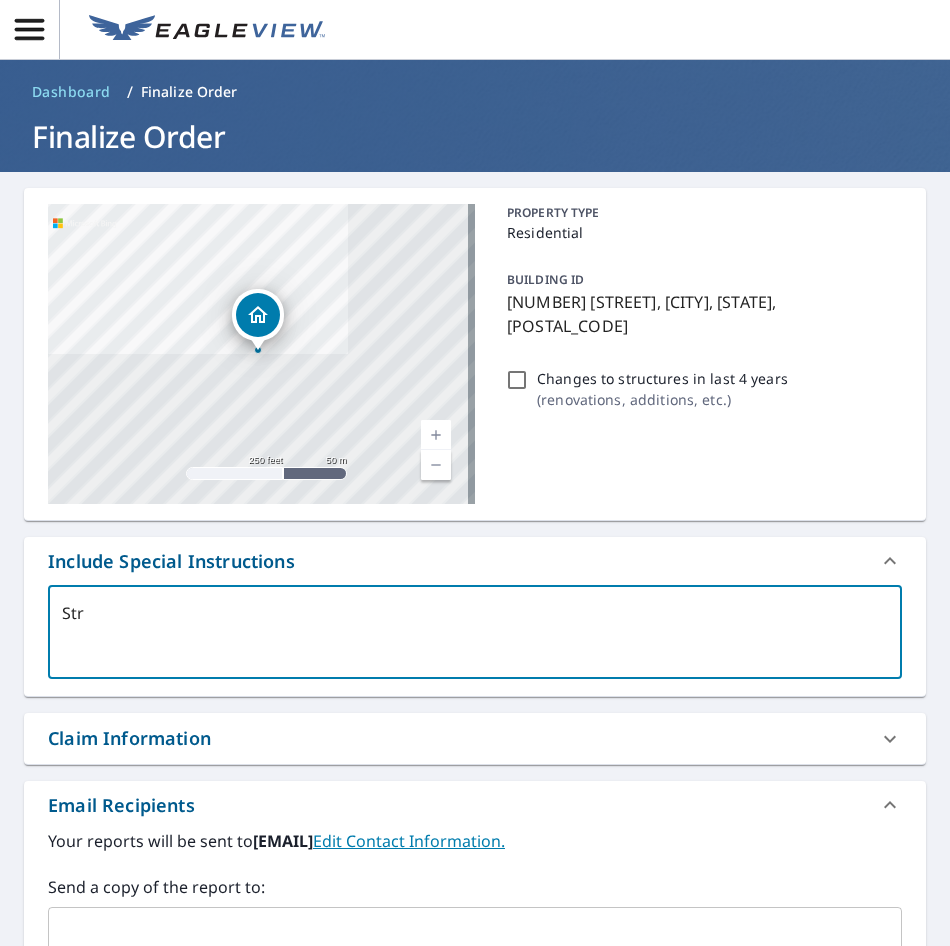 type on "Stru" 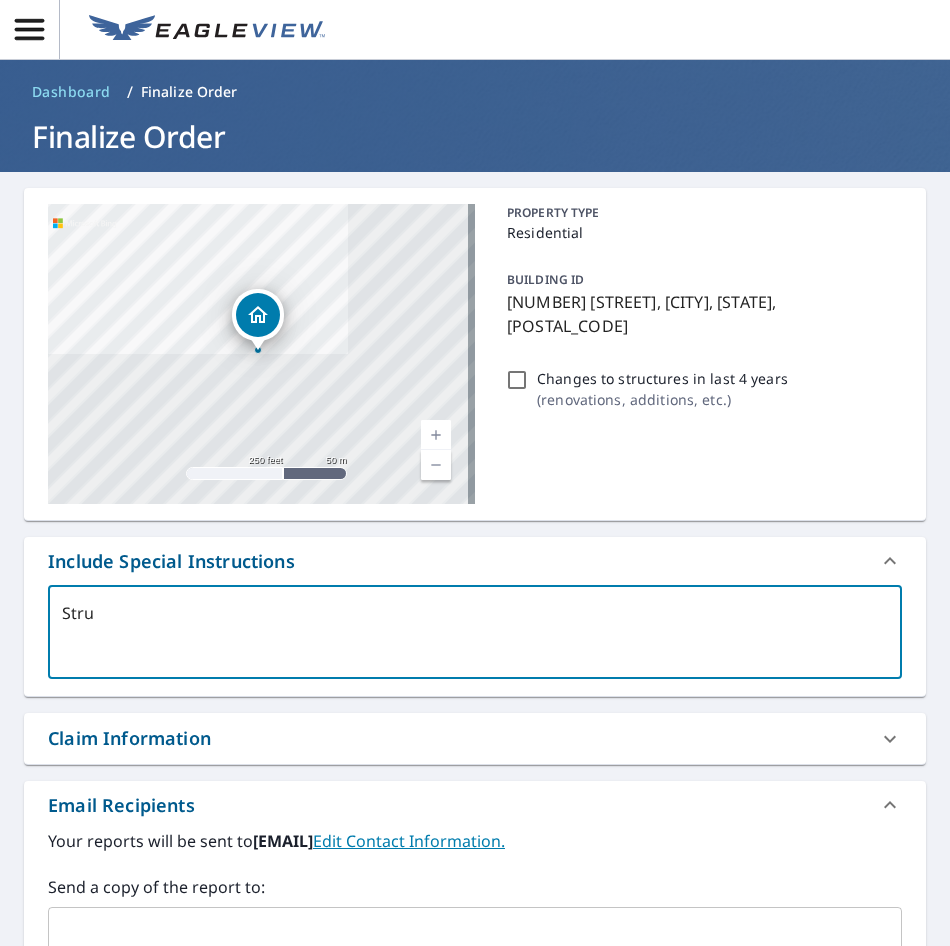 type on "Struc" 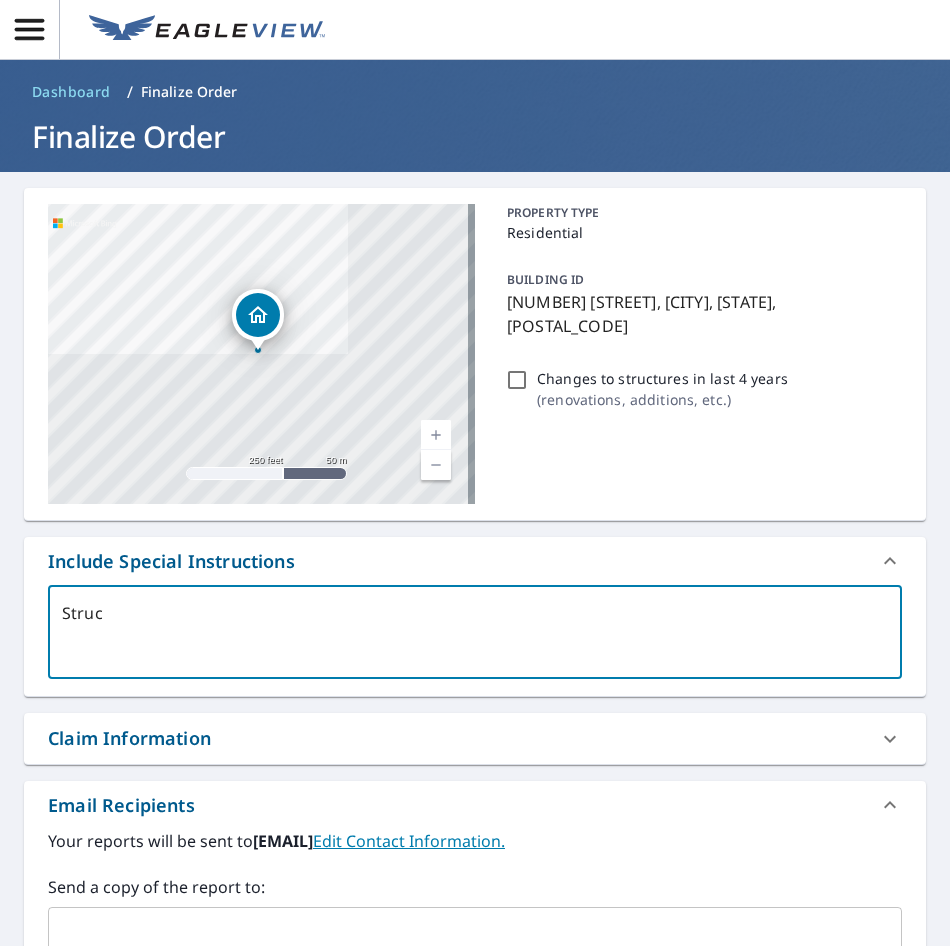 type on "Struct" 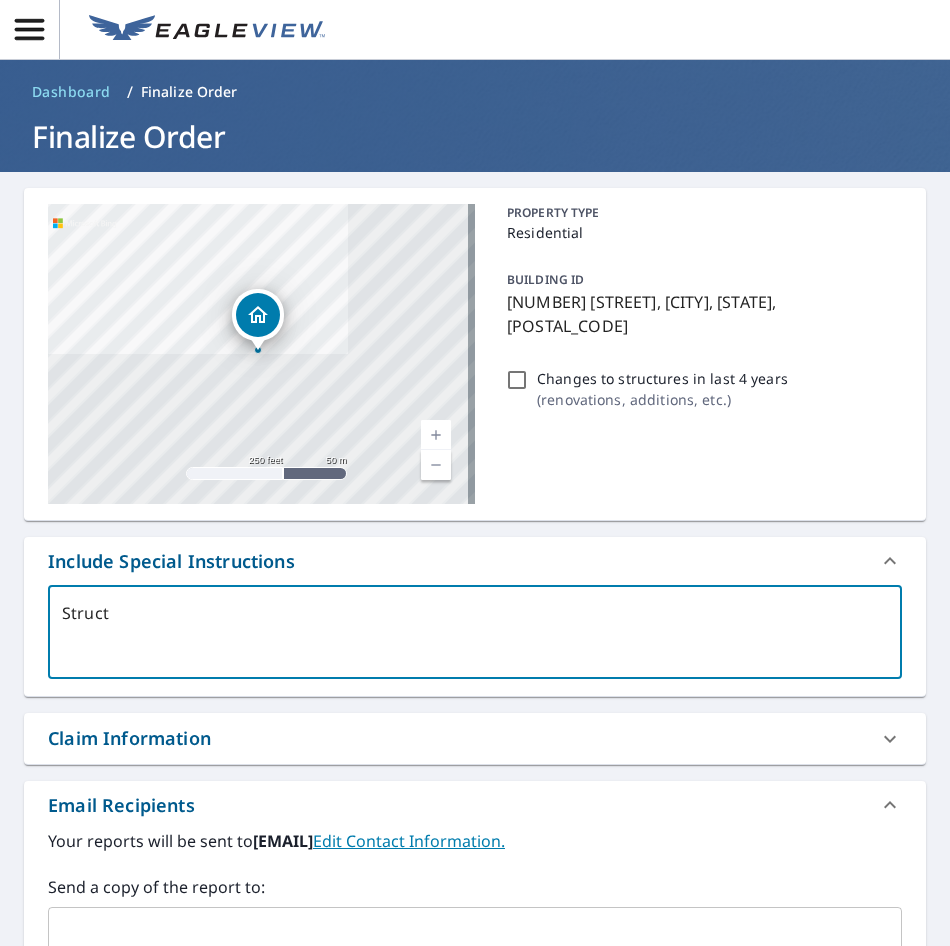 type on "Structu" 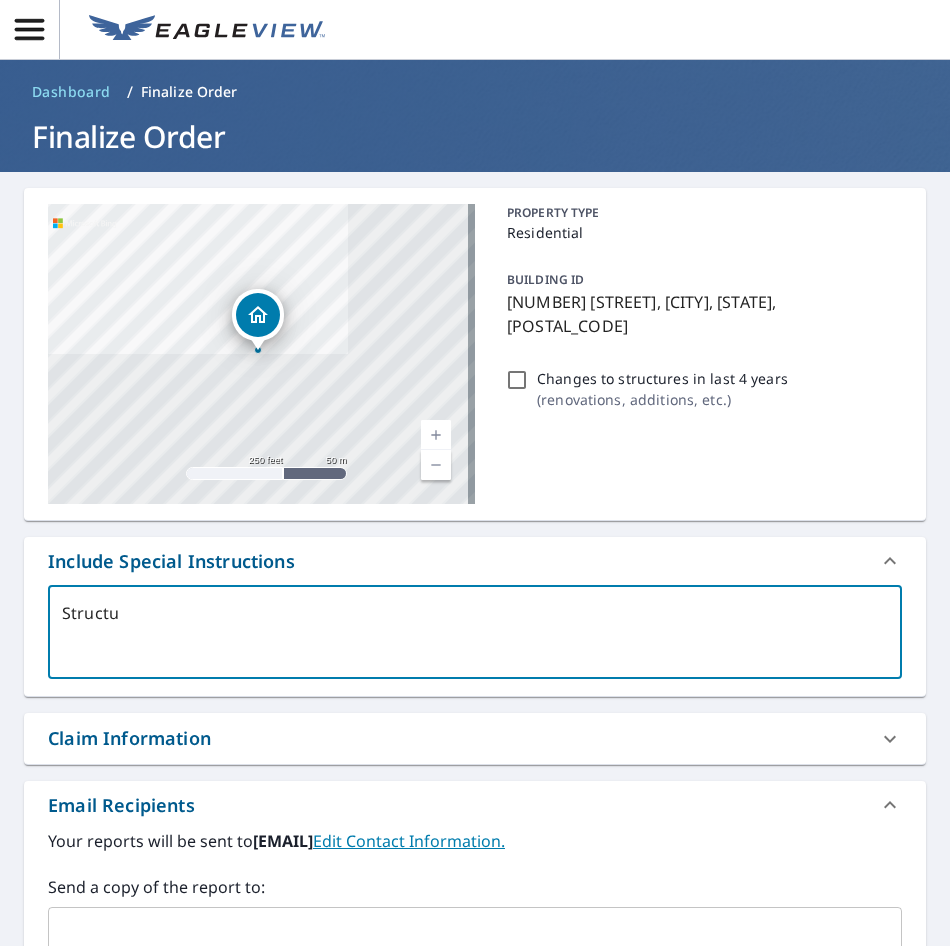 type on "x" 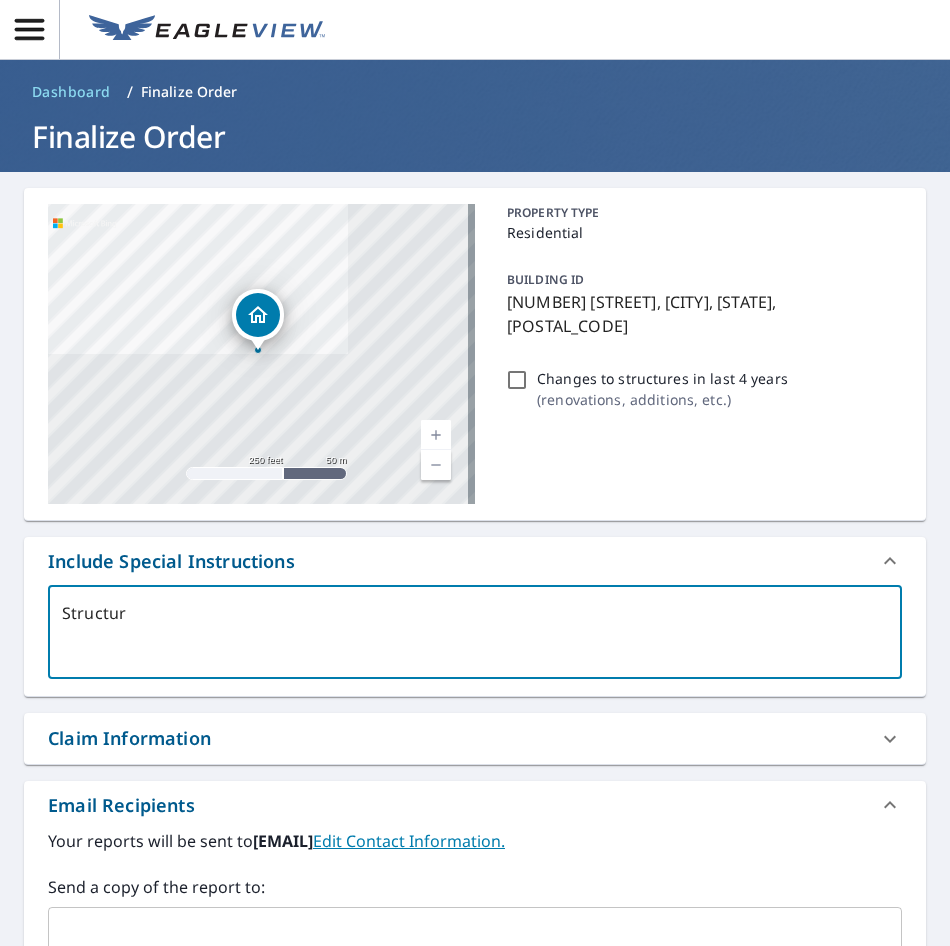 type on "Structure" 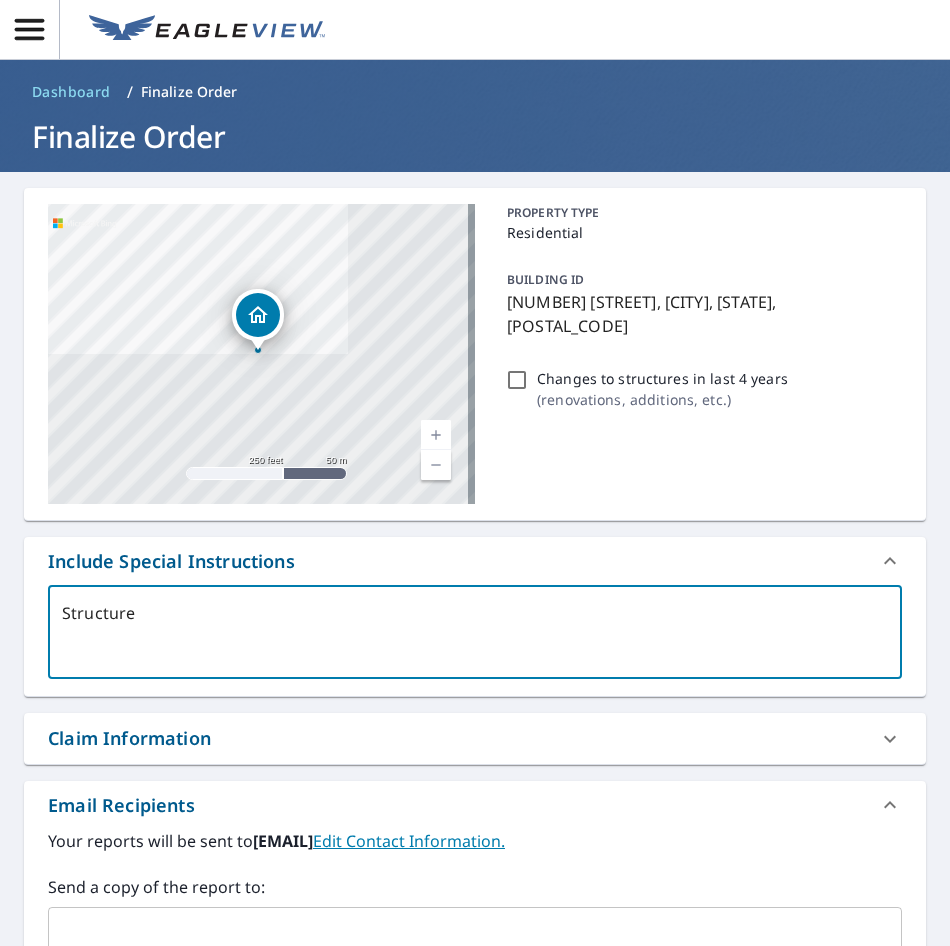 type on "Structure" 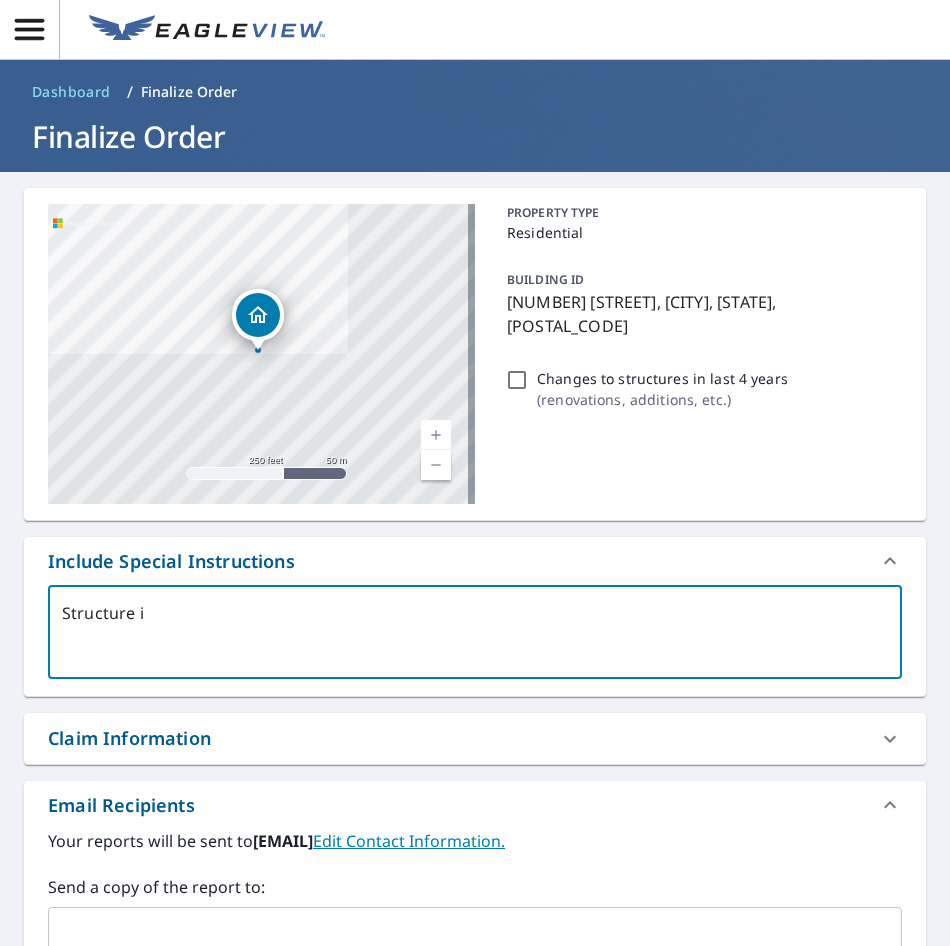type on "x" 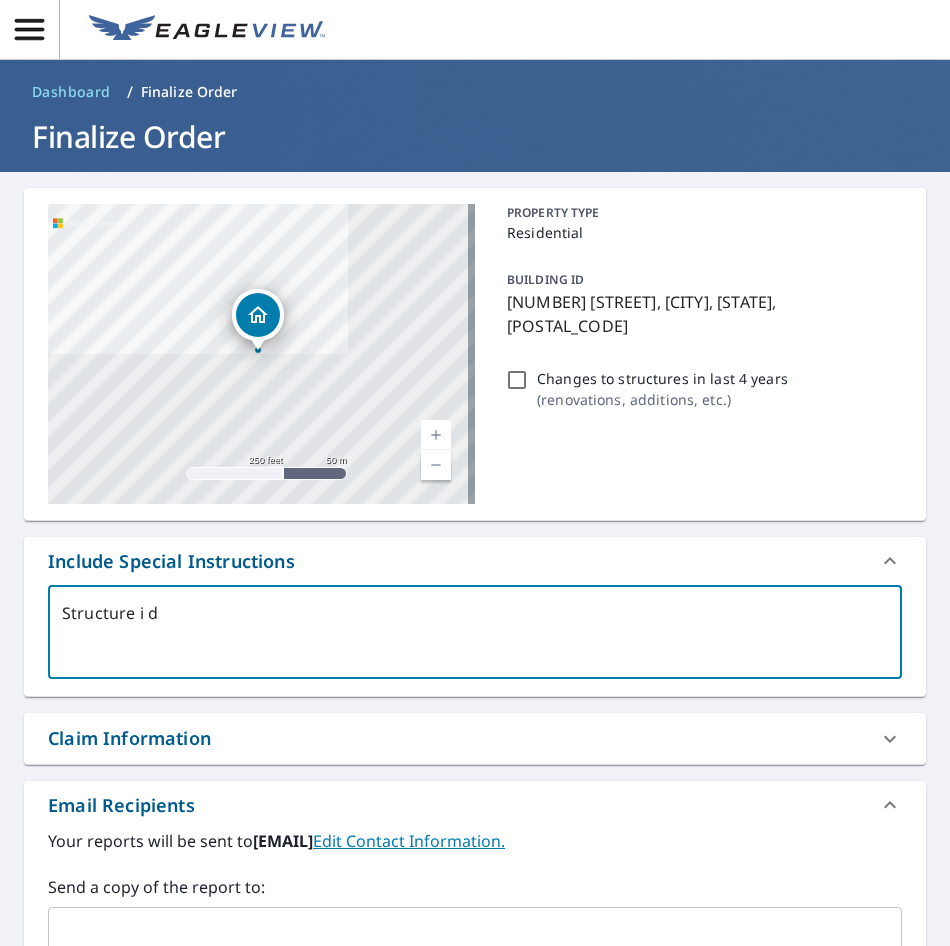 type on "Structure i dr" 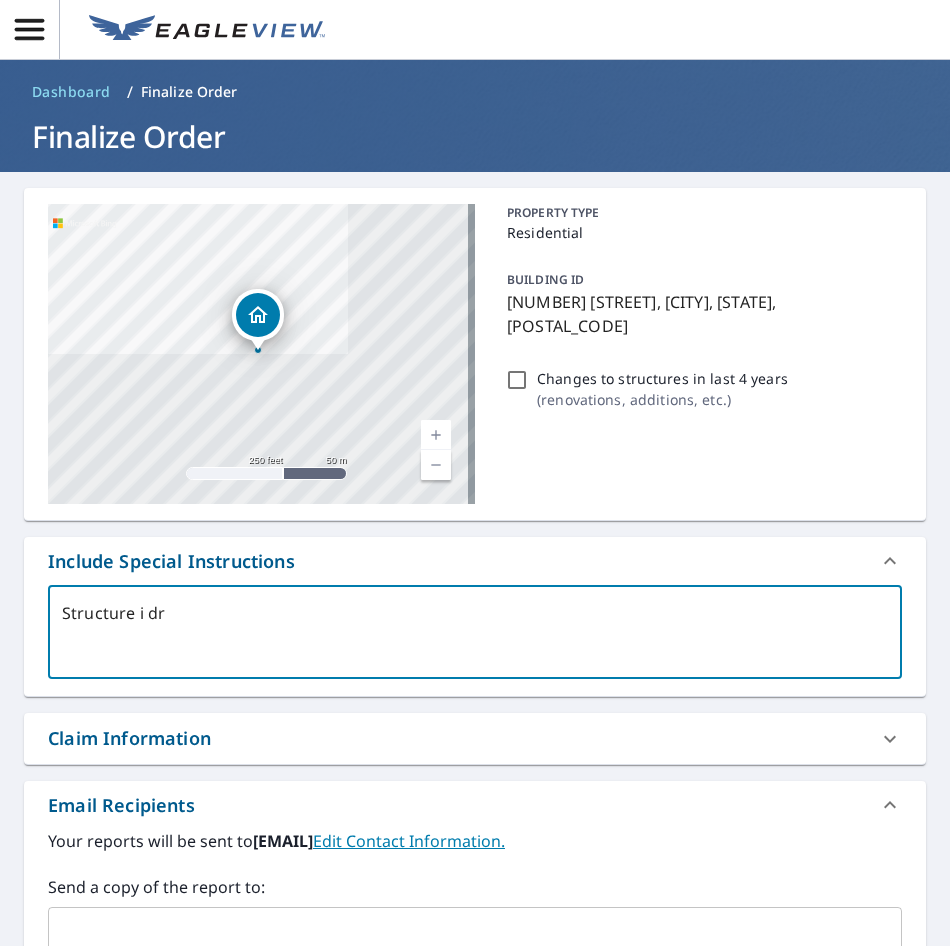 type on "Structure i dro" 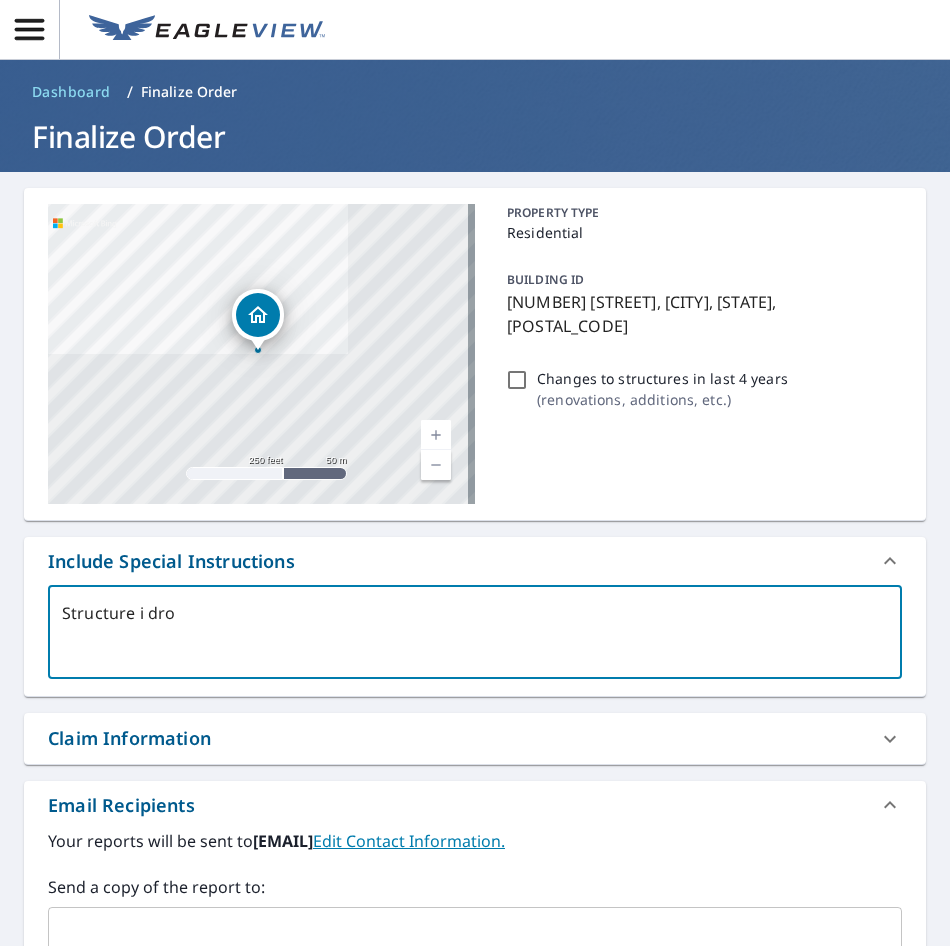 type on "Structure i drop" 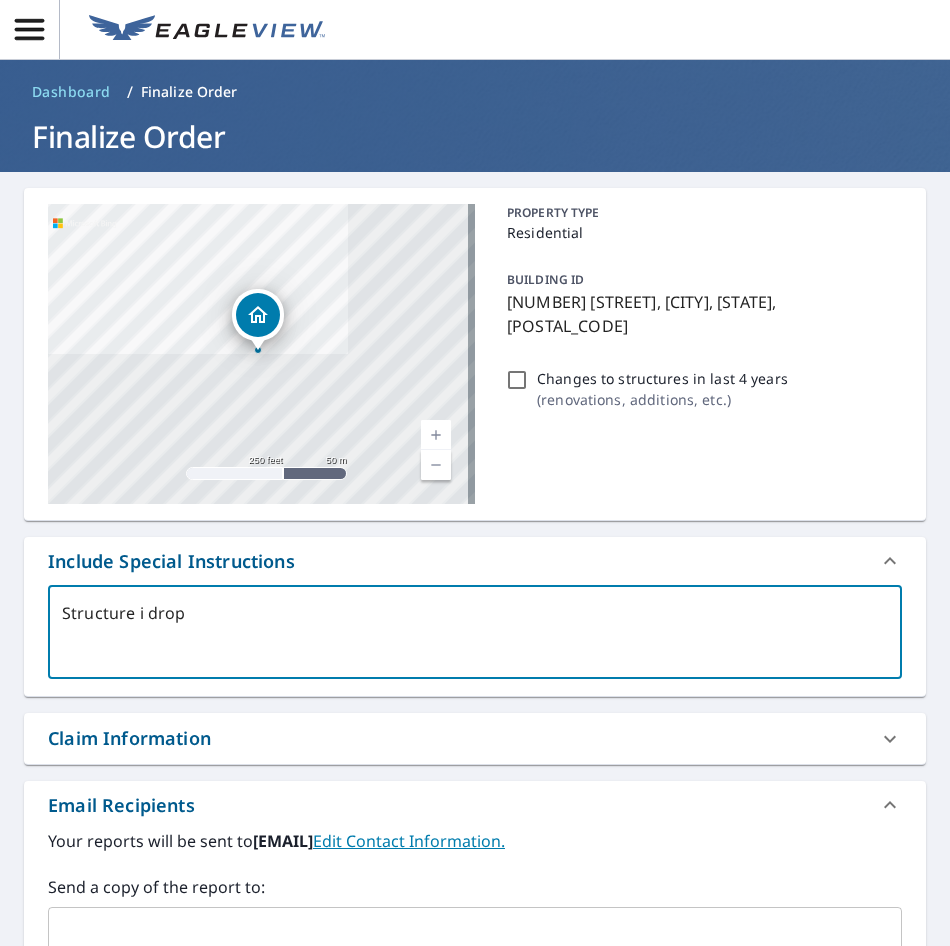 type on "Structure i dropp" 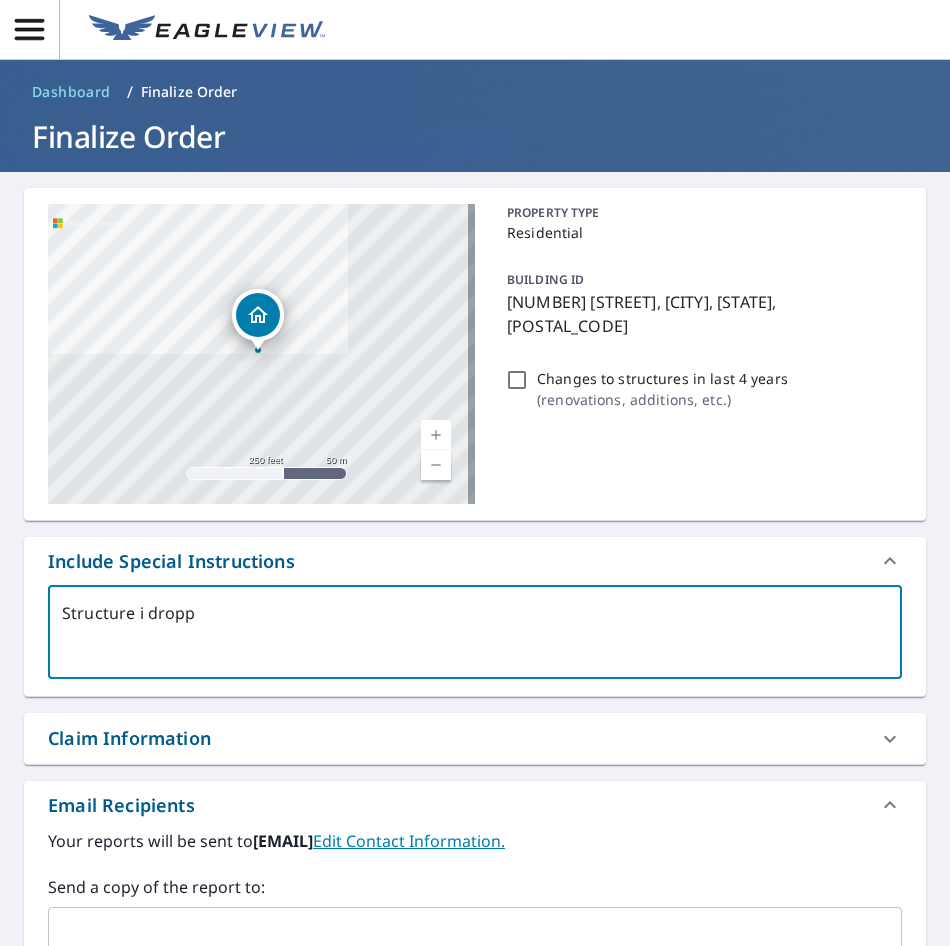 type on "Structure i droppe" 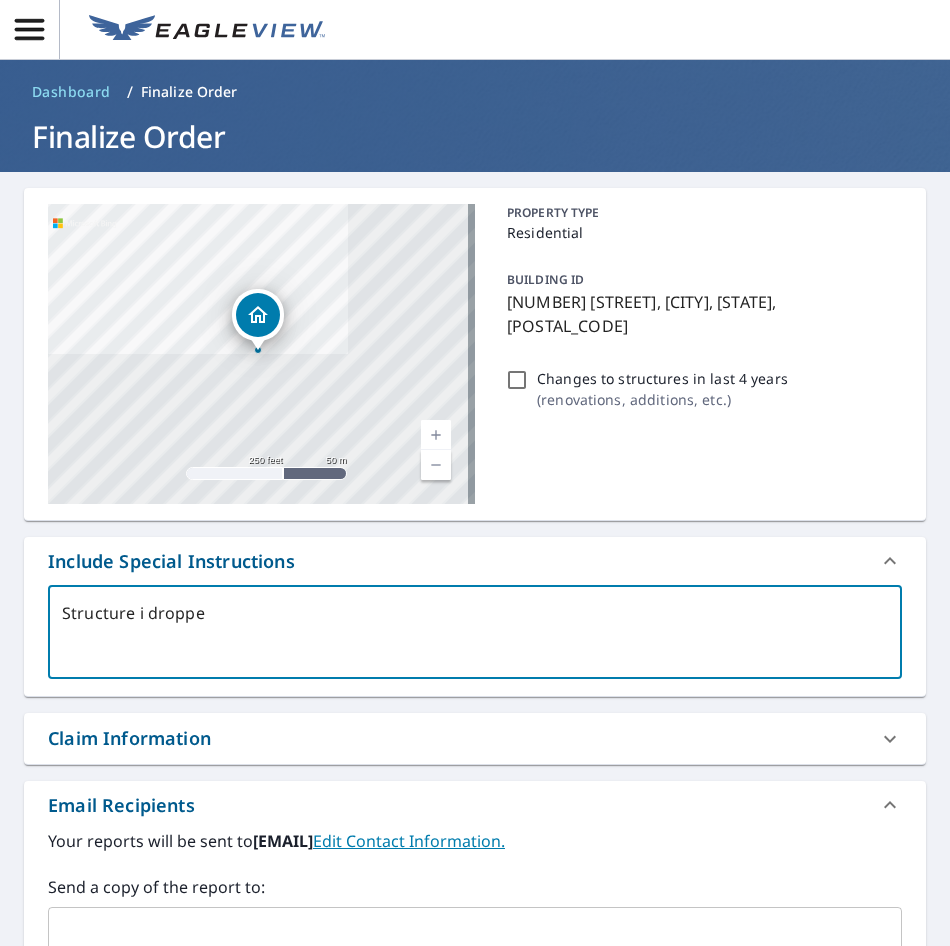 type on "Structure i dropped" 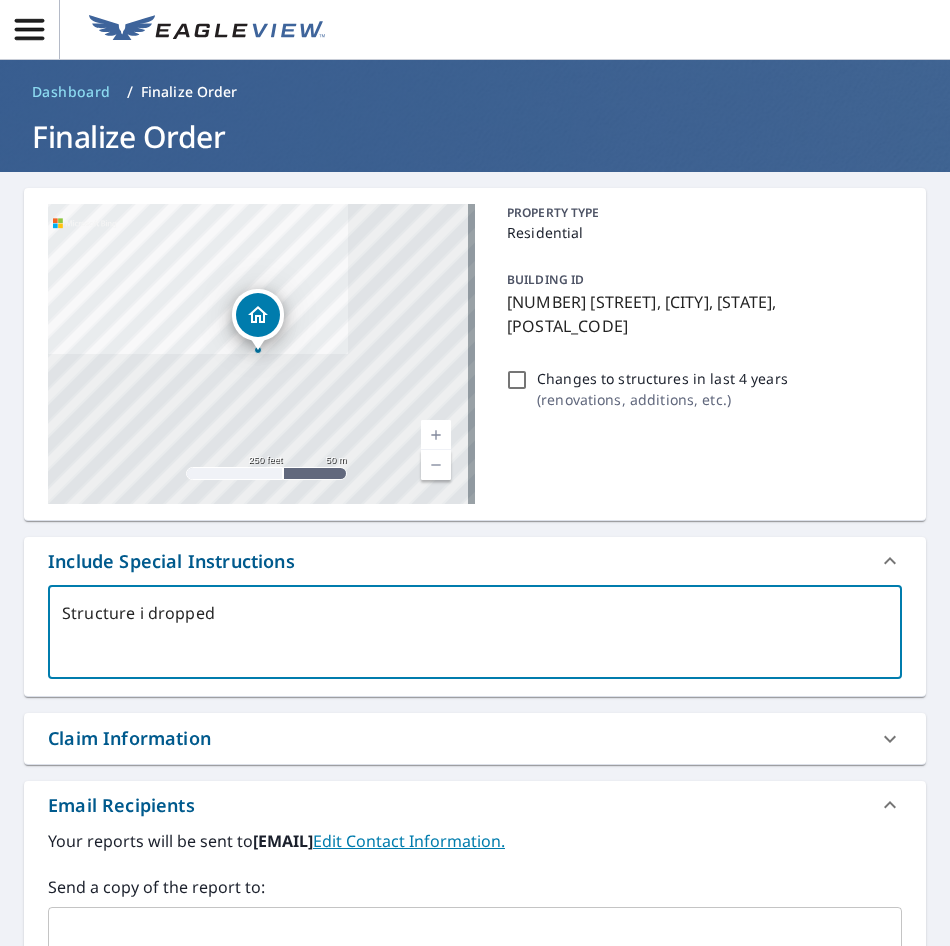 type on "Structure i dropped" 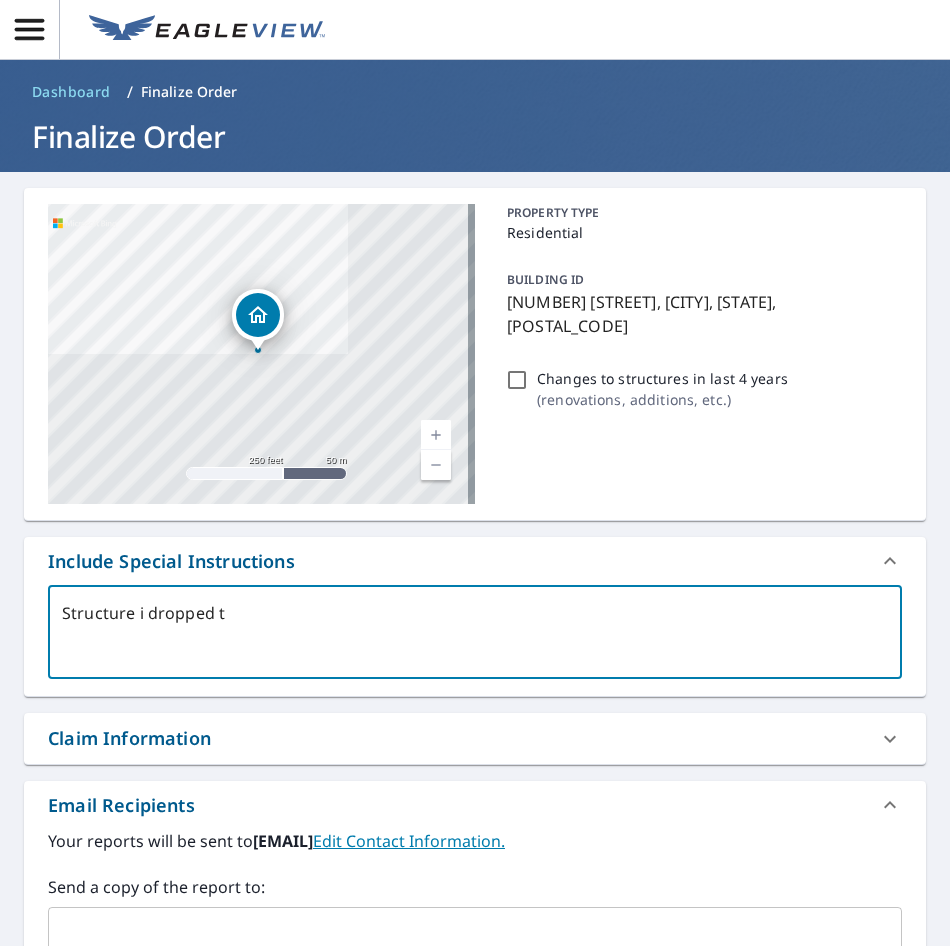 type on "Structure i dropped th" 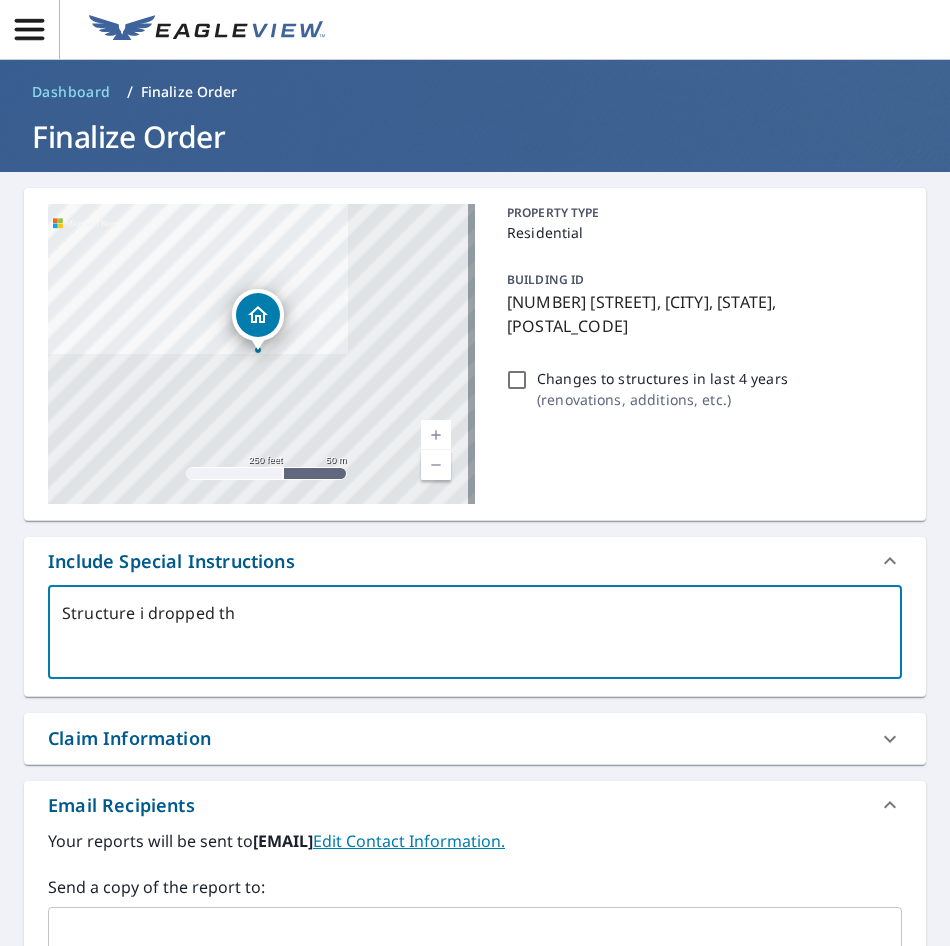 type on "Structure i dropped the" 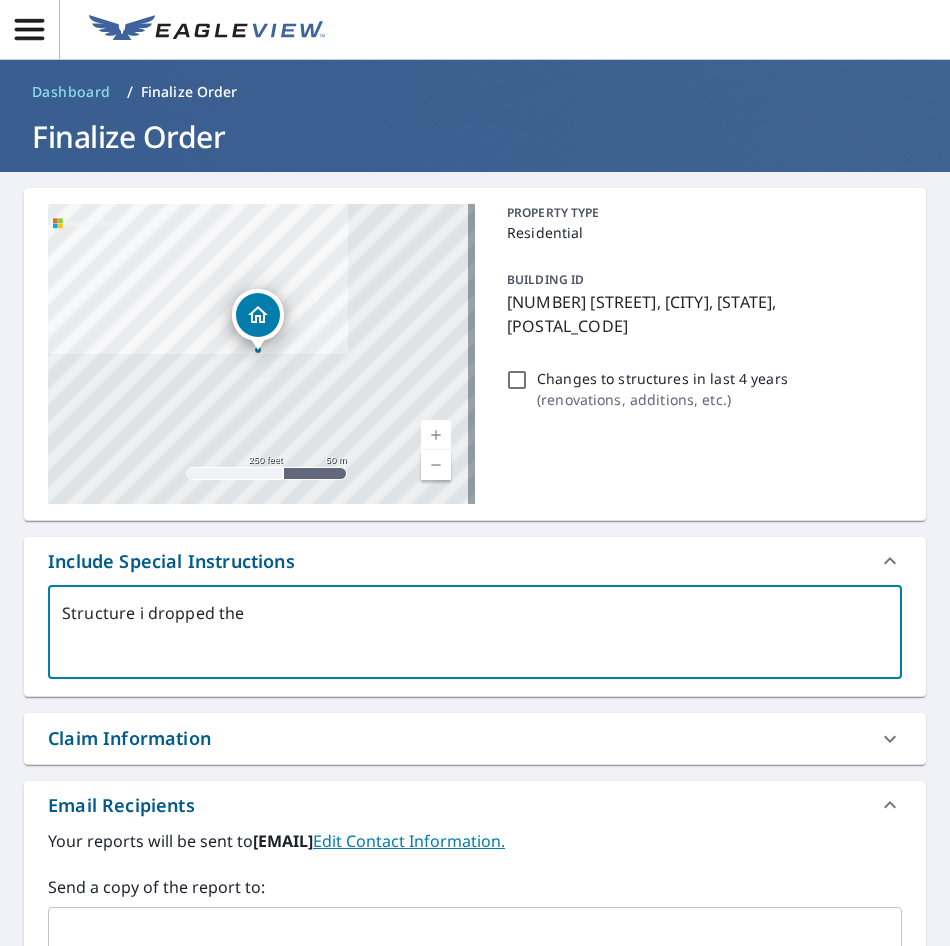 type on "Structure i dropped the" 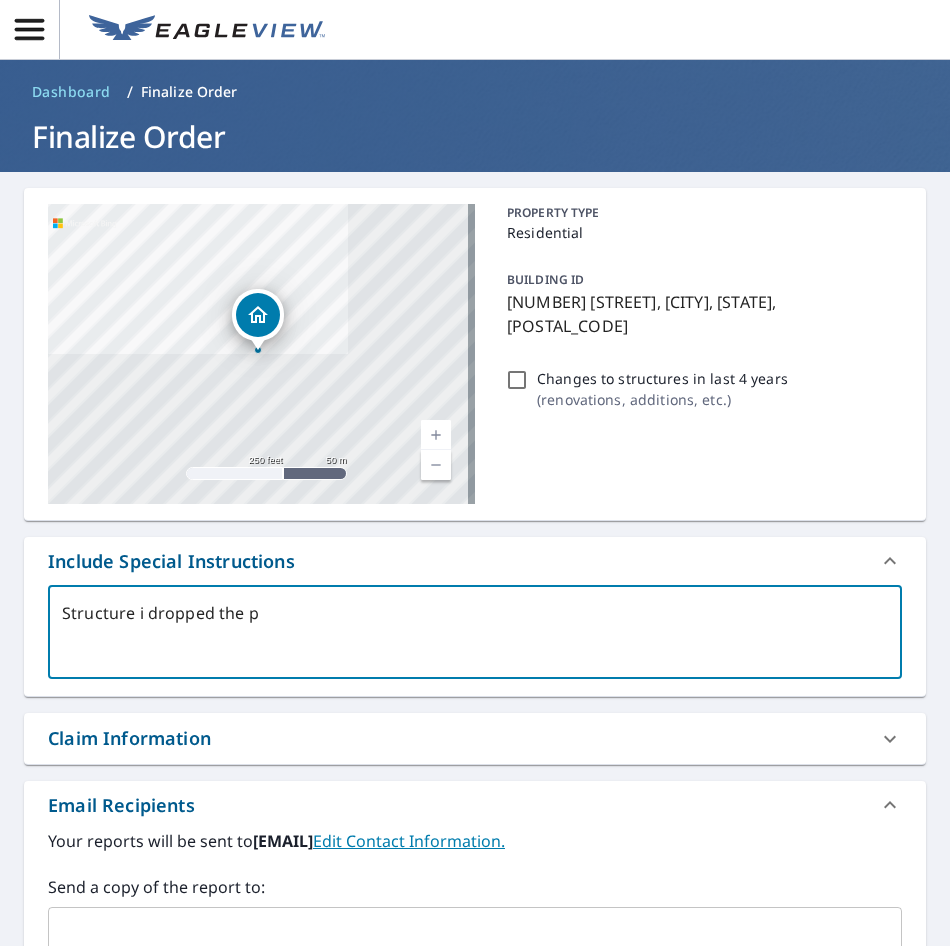 type on "Structure i dropped the pi" 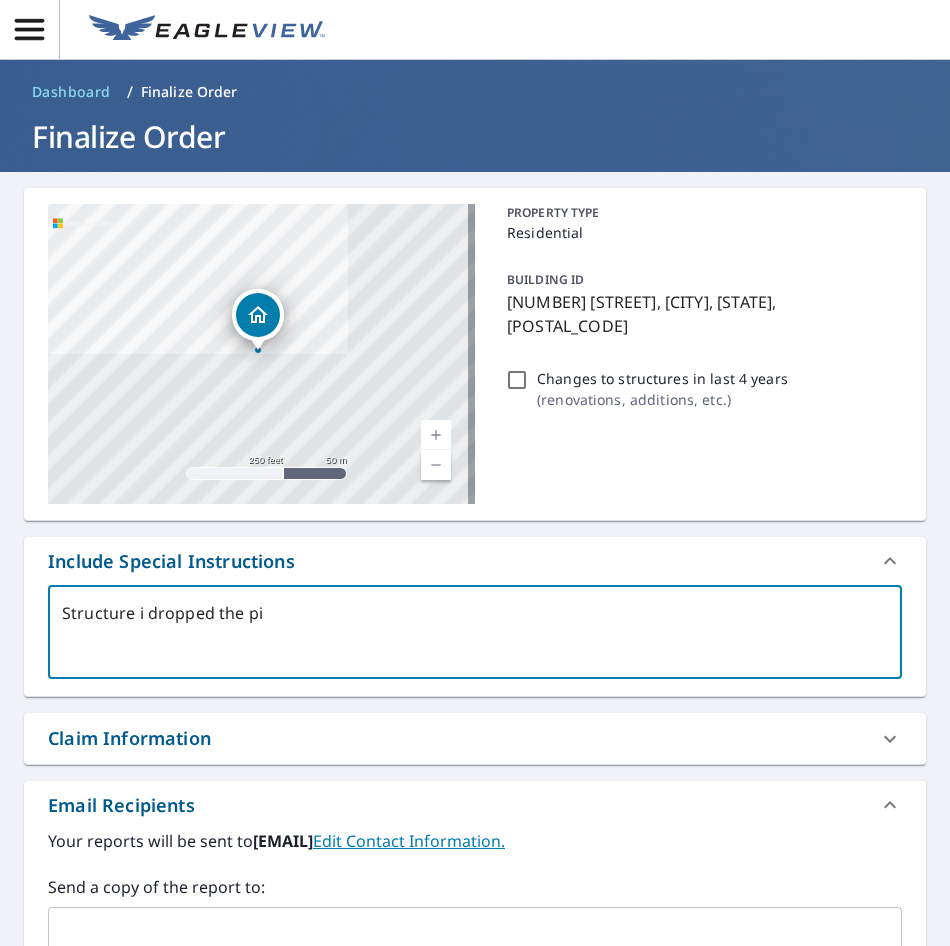 type on "Structure i dropped the pin" 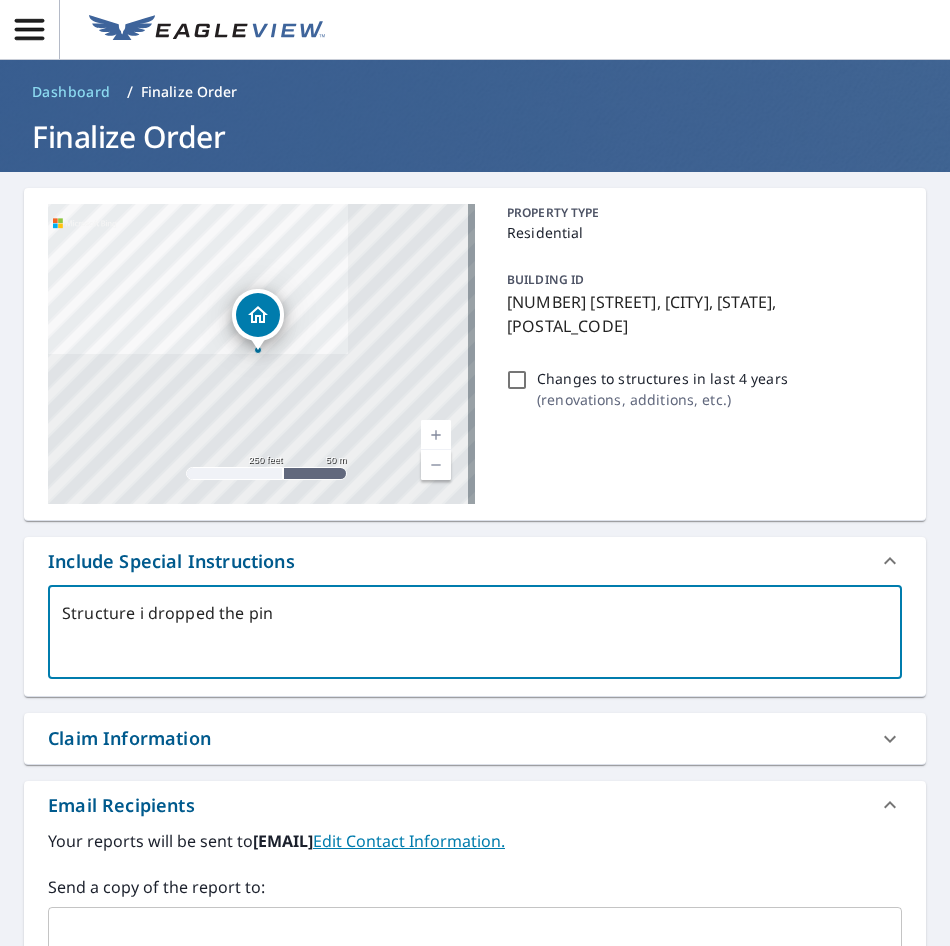 type on "Structure i dropped the pin" 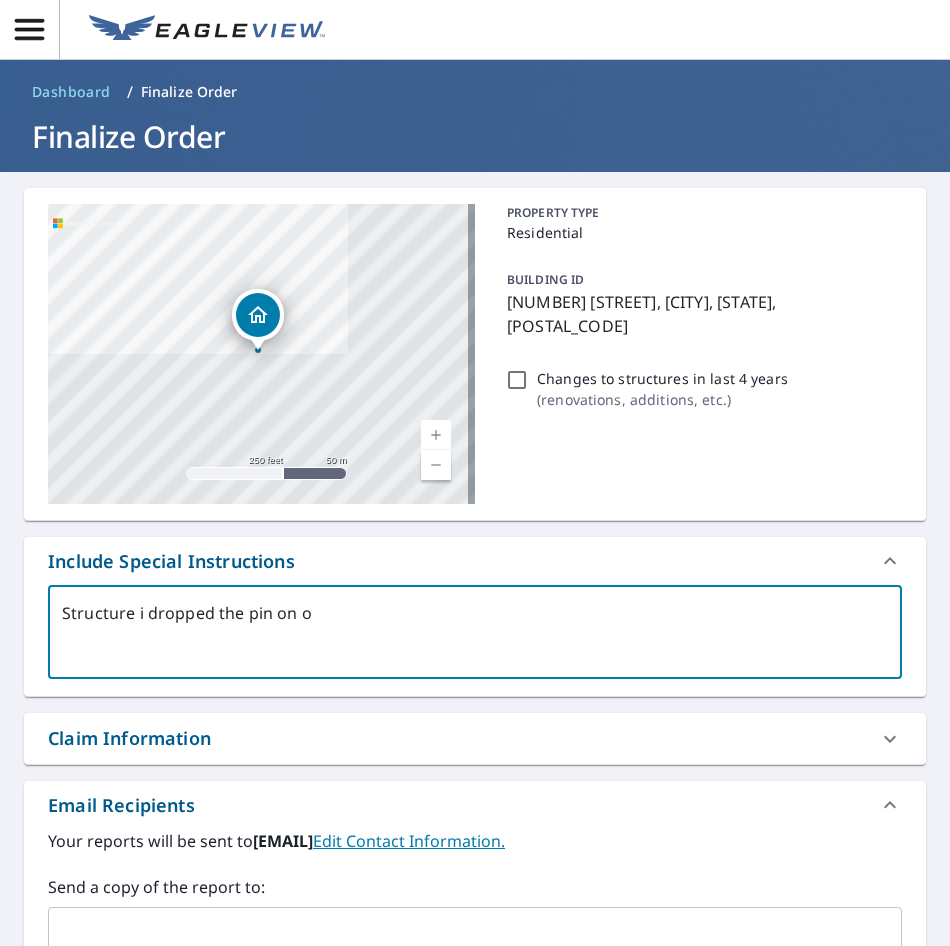 type on "Structure i dropped the pin on" 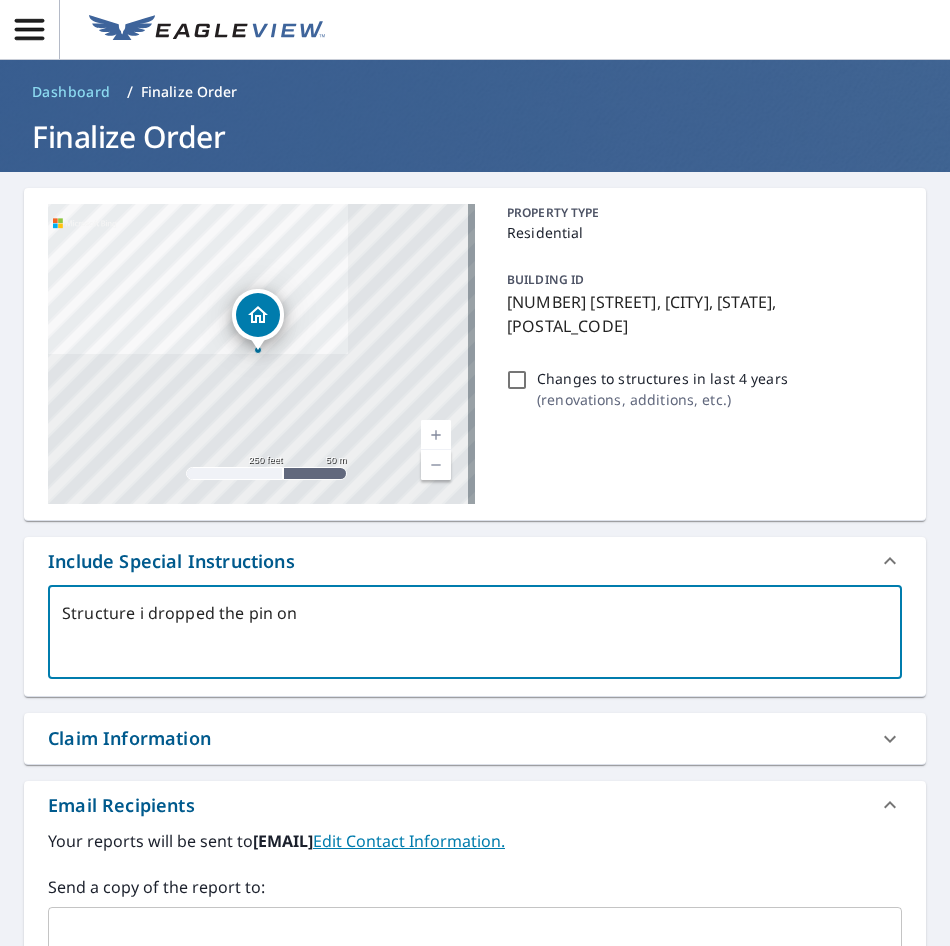 type on "Structure i dropped the pin on" 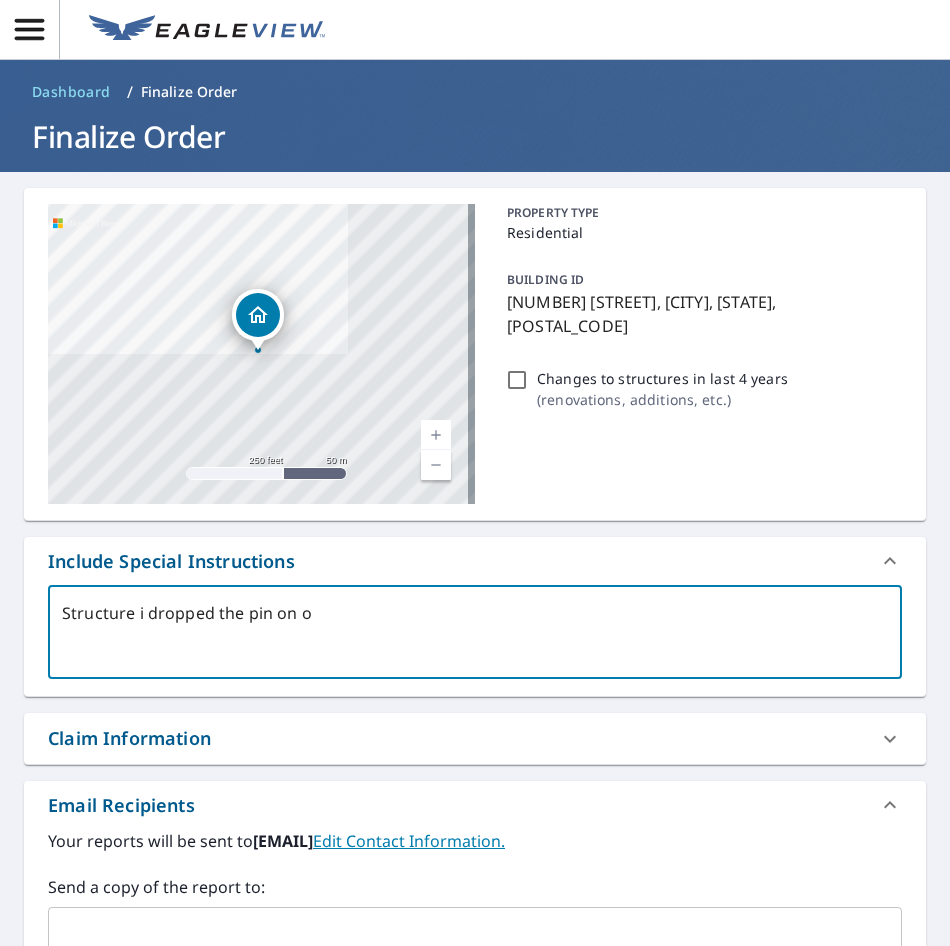 type on "Structure i dropped the pin on on" 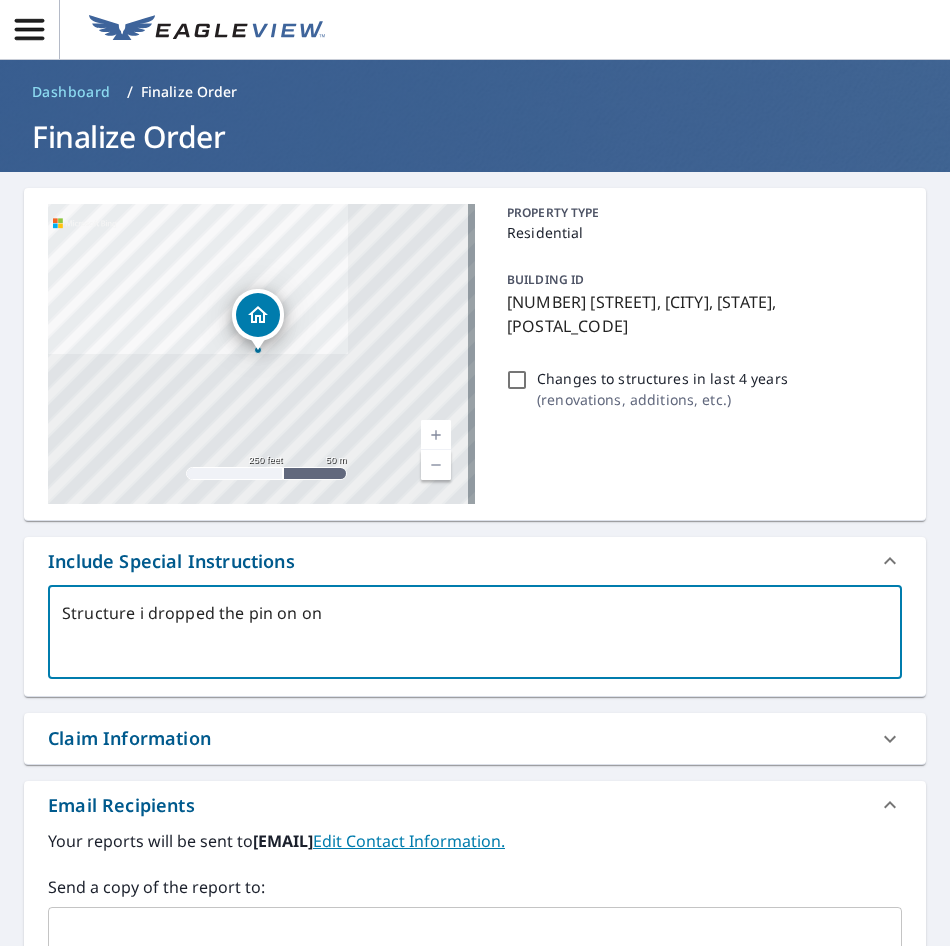 type on "Structure i dropped the pin on onl" 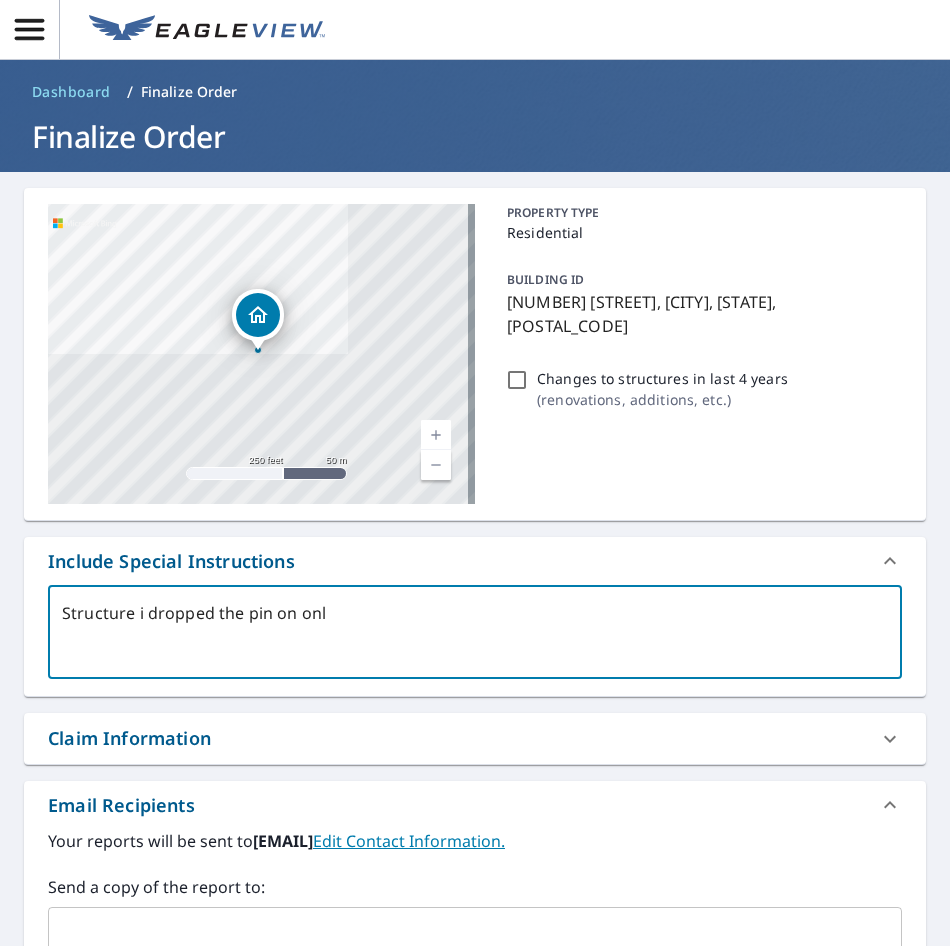 type on "Structure i dropped the pin on only" 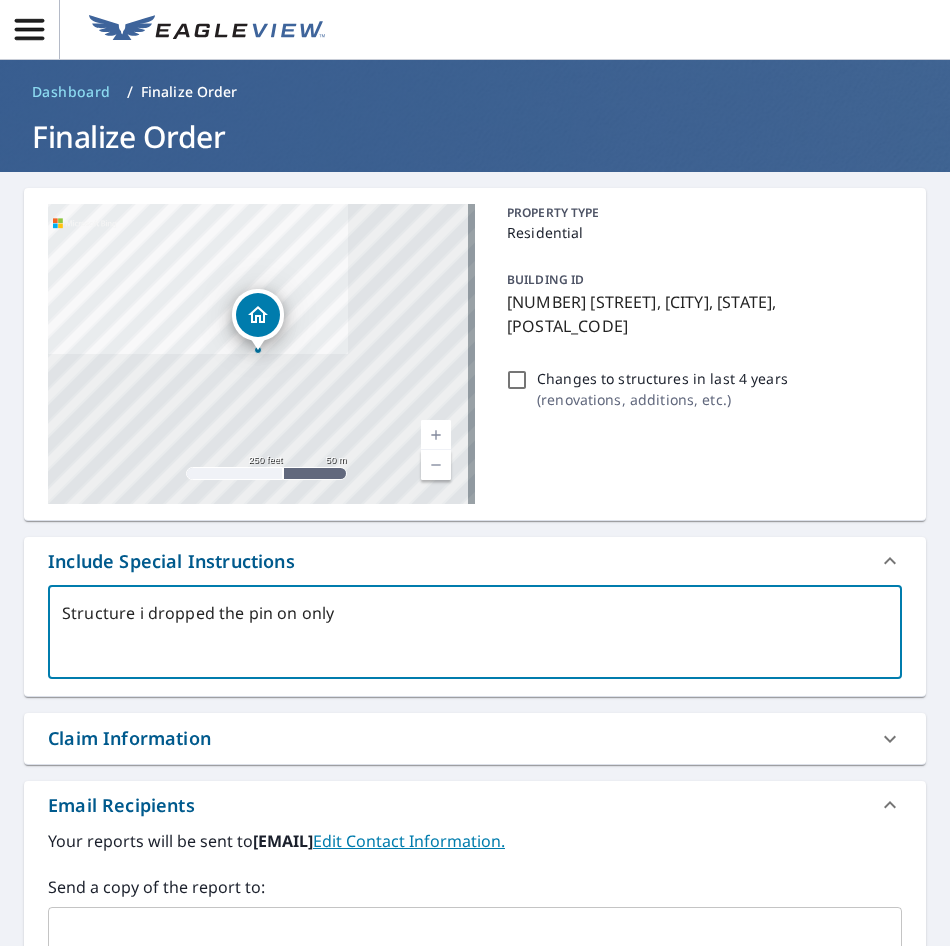 type on "x" 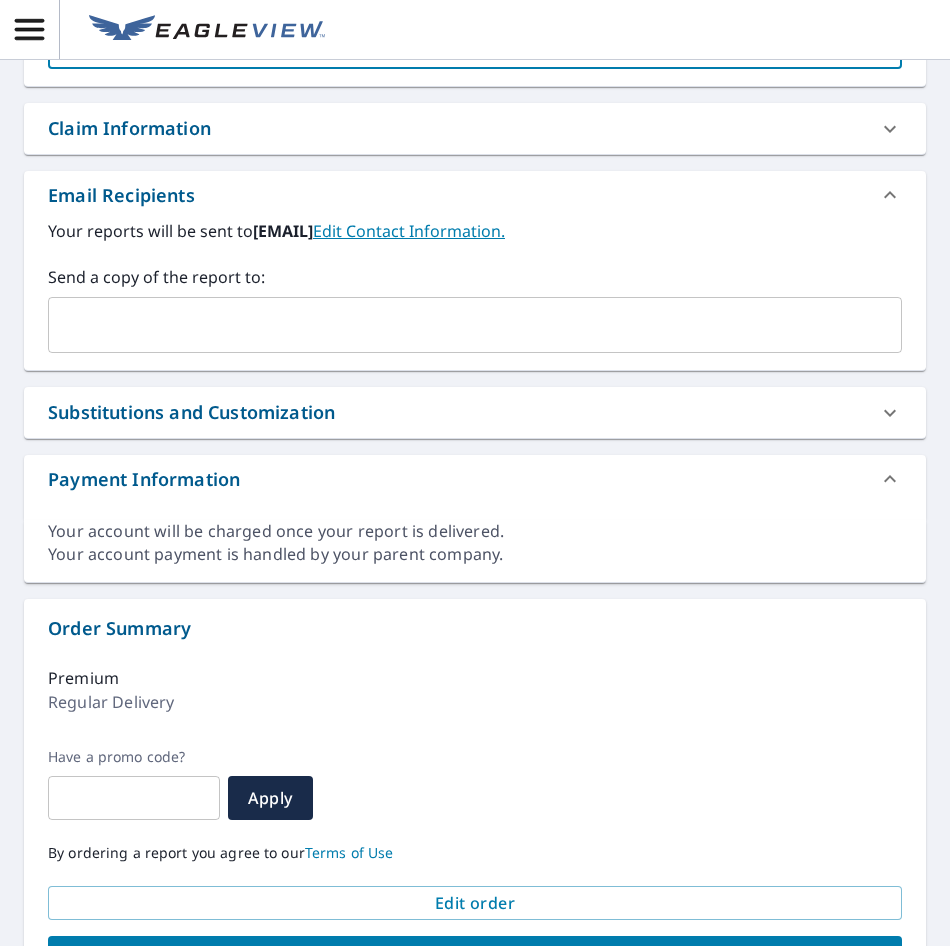scroll, scrollTop: 732, scrollLeft: 0, axis: vertical 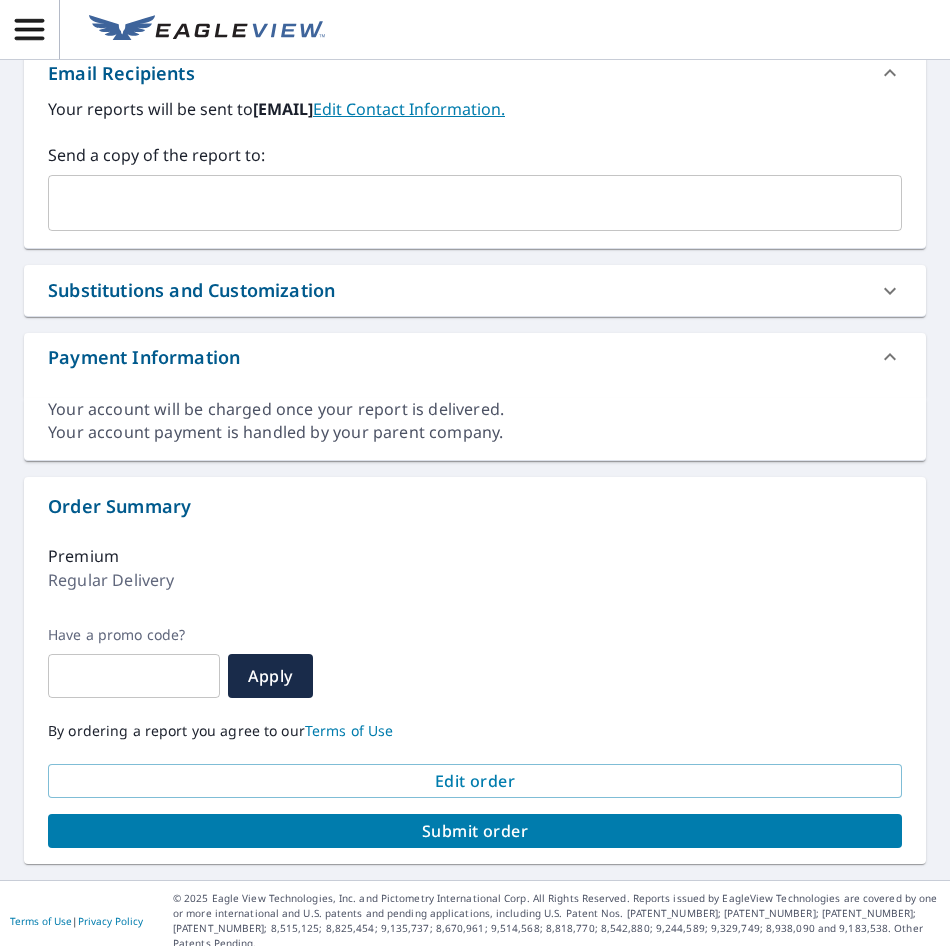type on "Structure i dropped the pin on only" 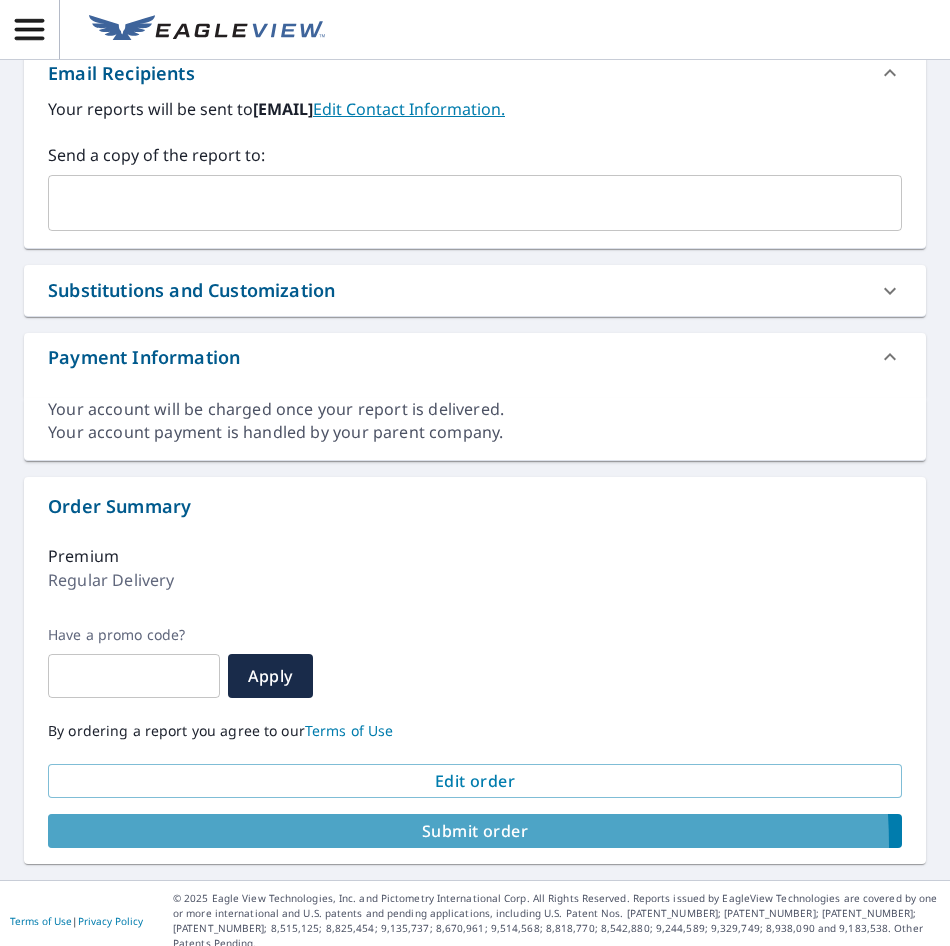 click on "Submit order" at bounding box center (475, 831) 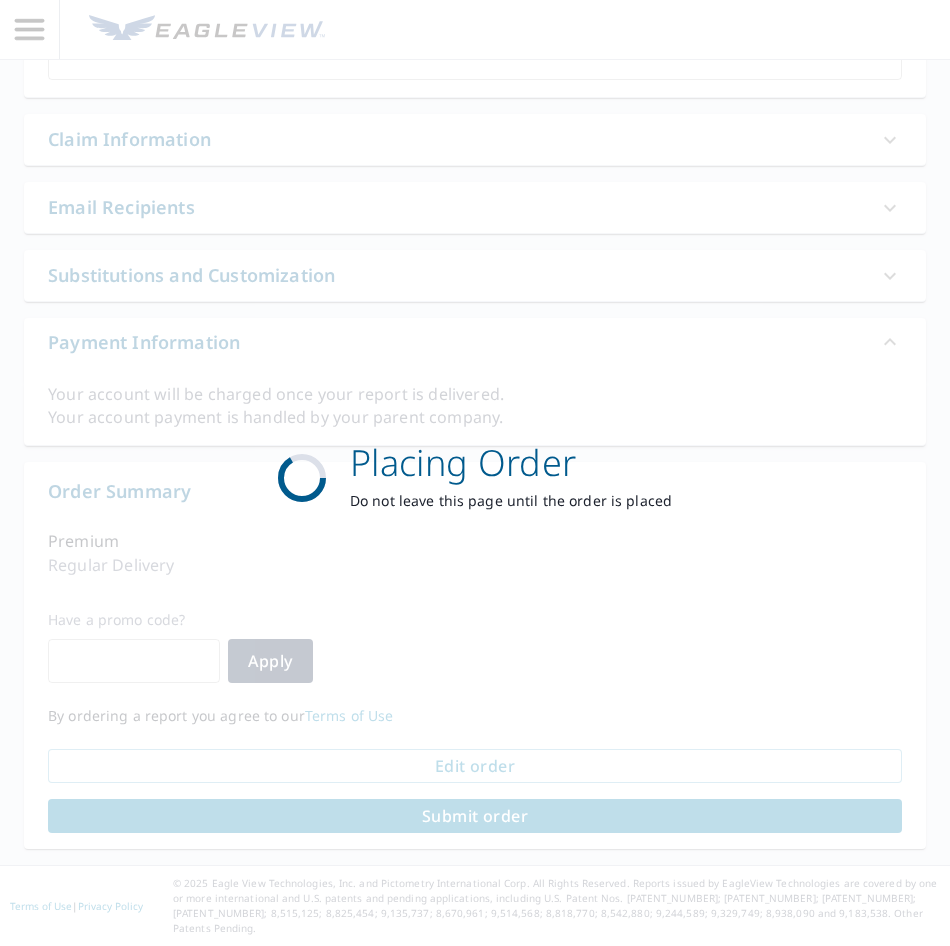 scroll, scrollTop: 584, scrollLeft: 0, axis: vertical 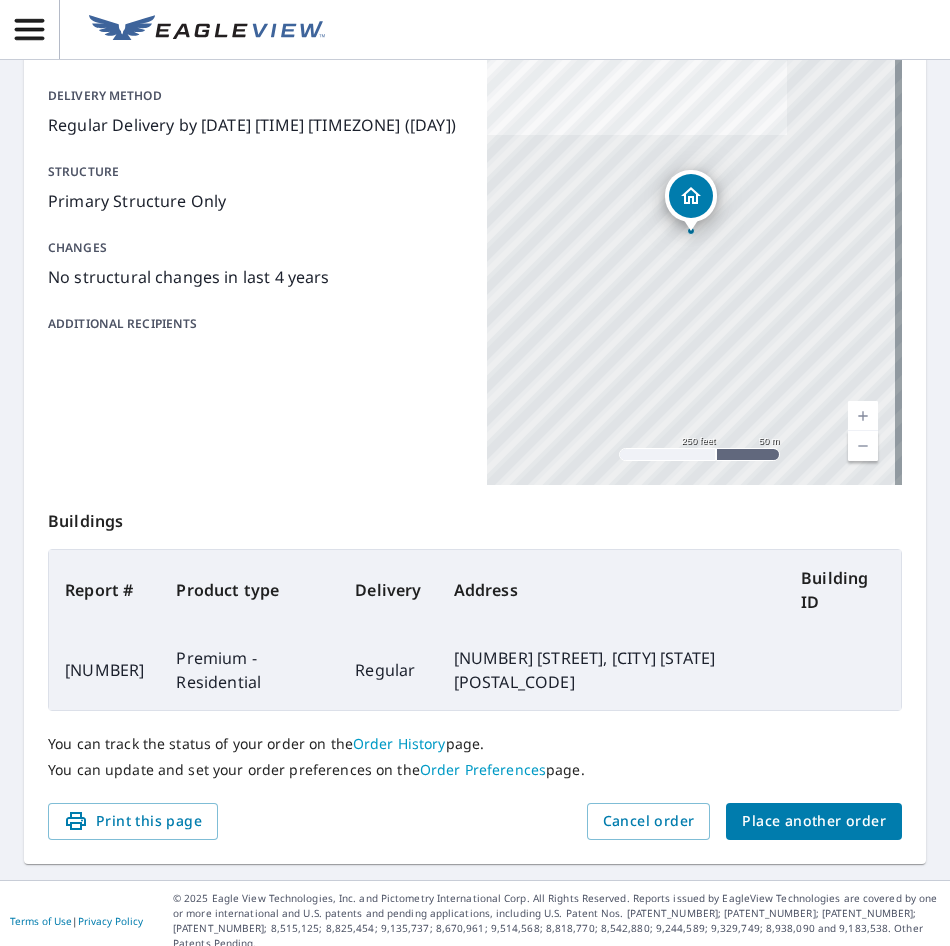 click on "Place another order" at bounding box center (814, 821) 